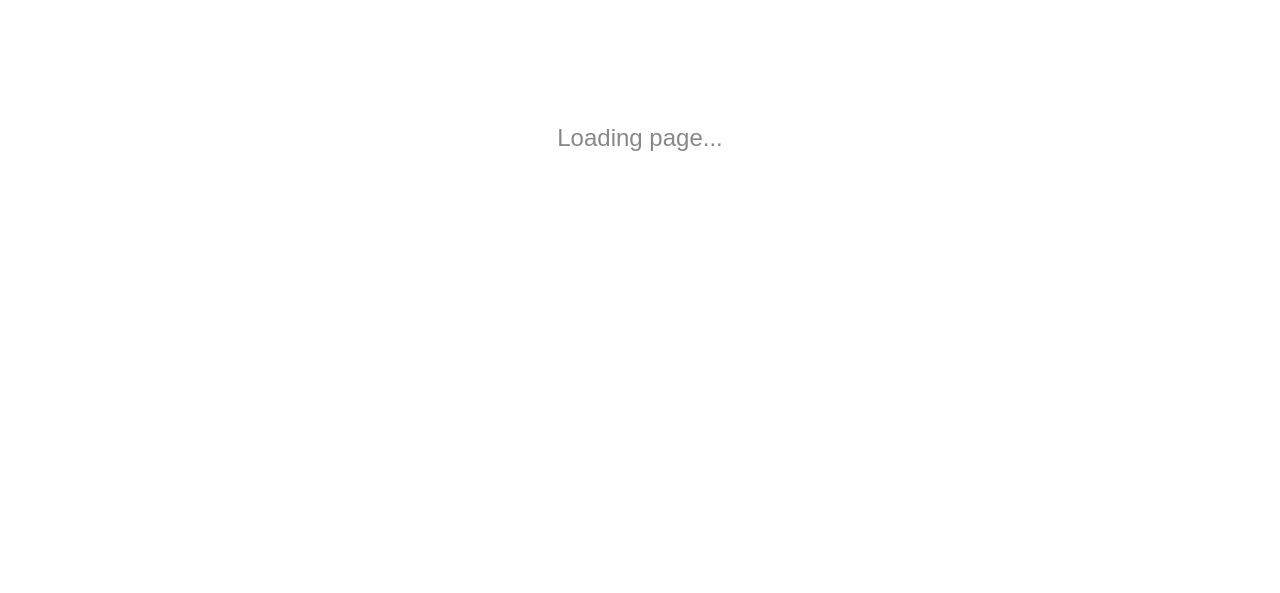 scroll, scrollTop: 0, scrollLeft: 0, axis: both 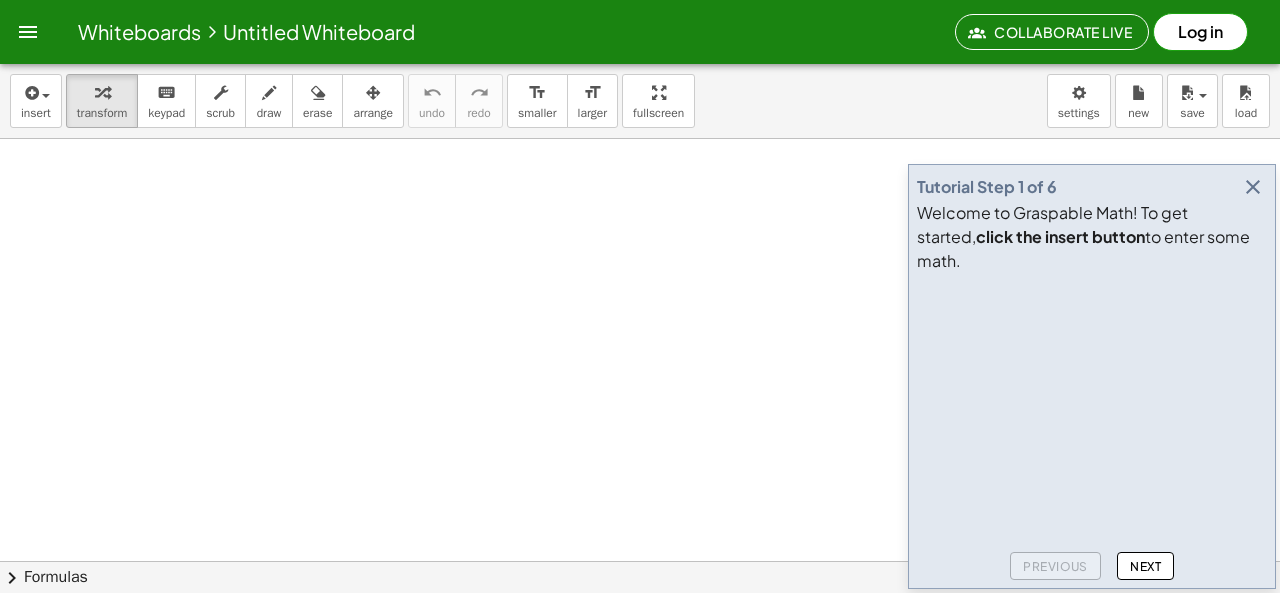 click on "Next" 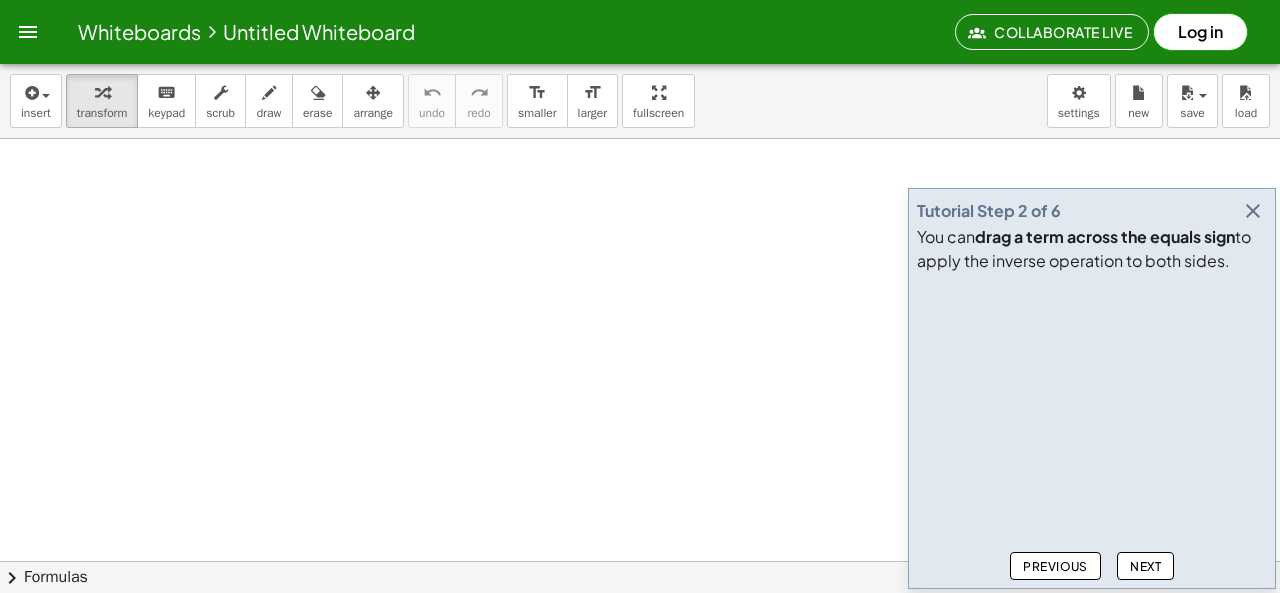 click on "Next" 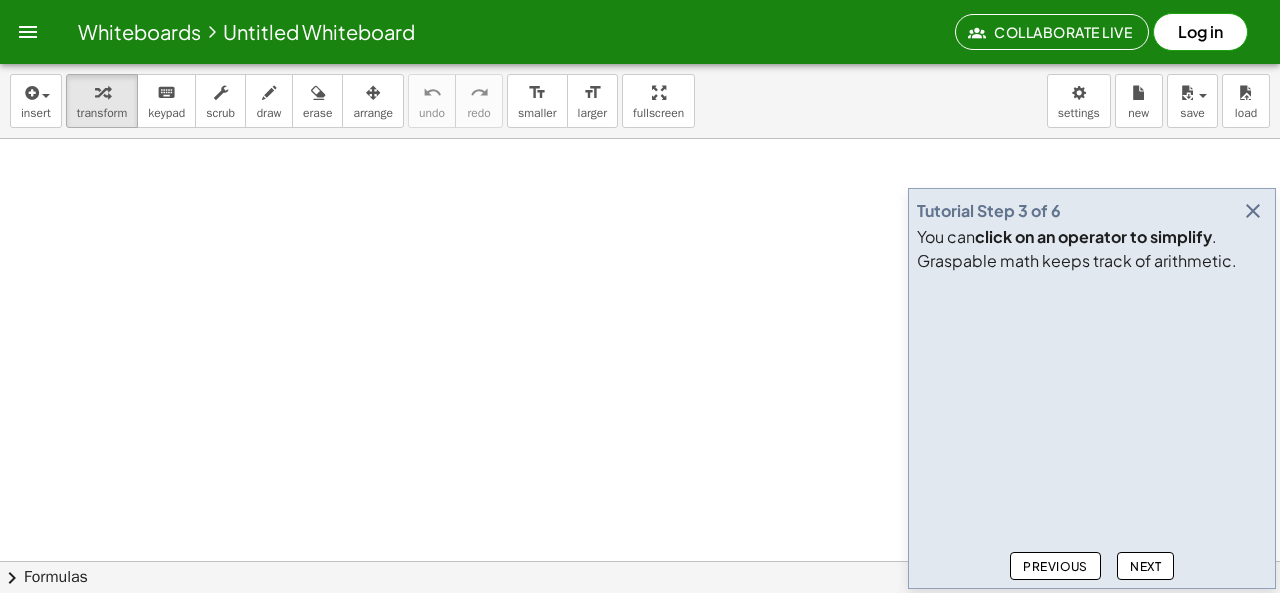 click on "Previous" 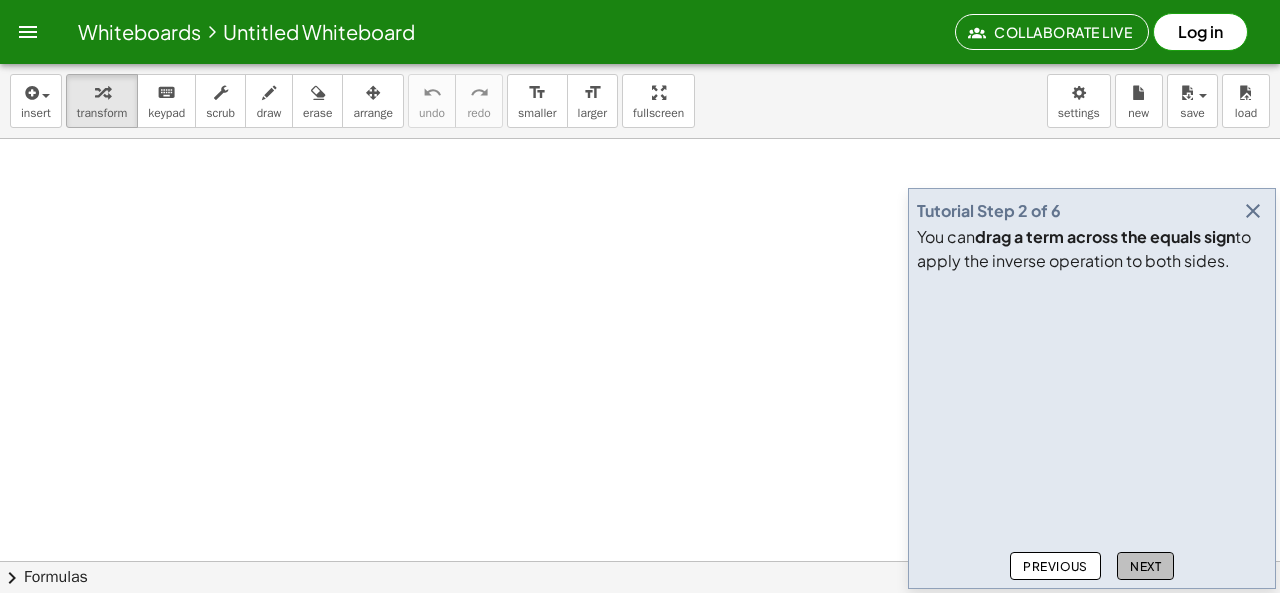 click on "Next" at bounding box center [1145, 566] 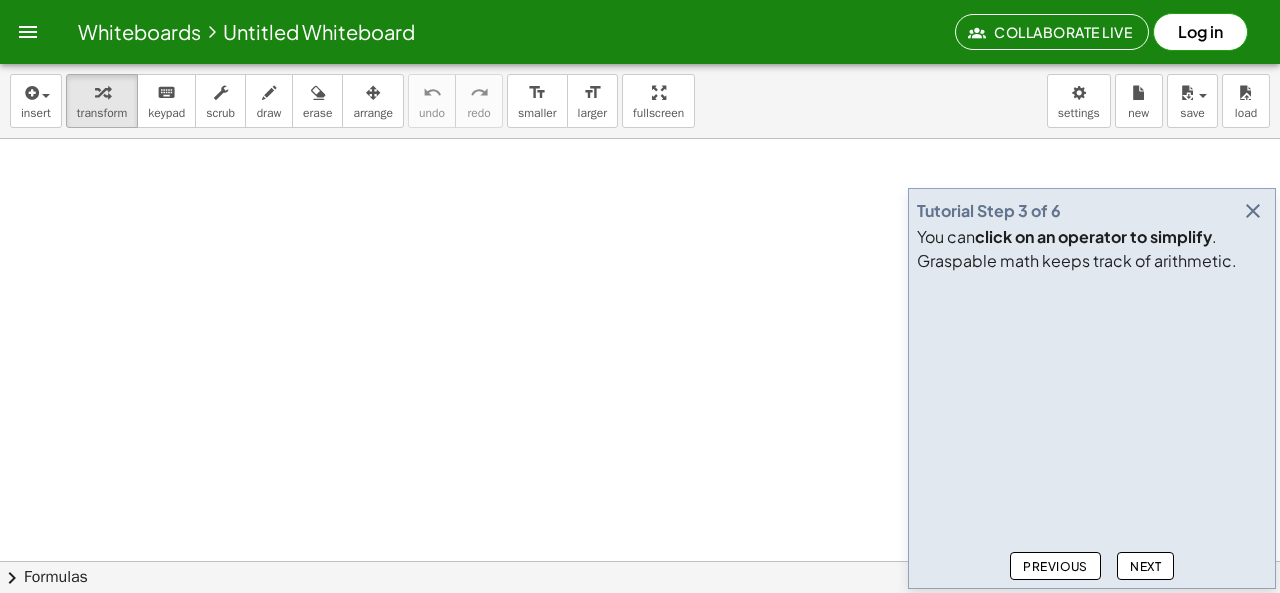 click on "Next" 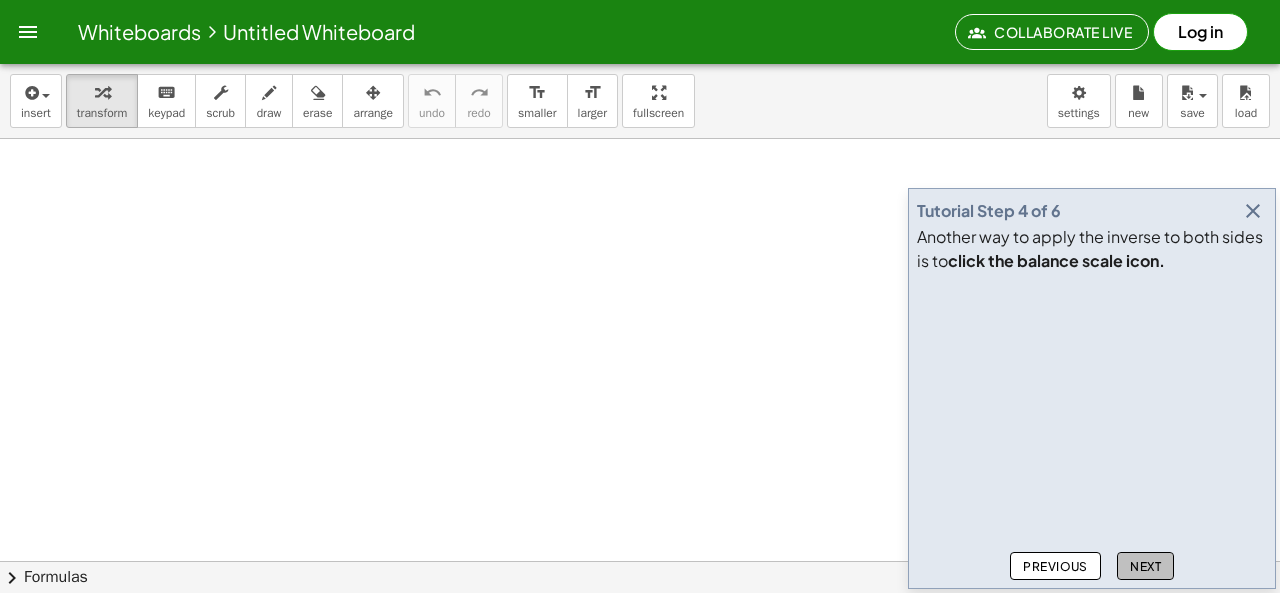 click on "Next" 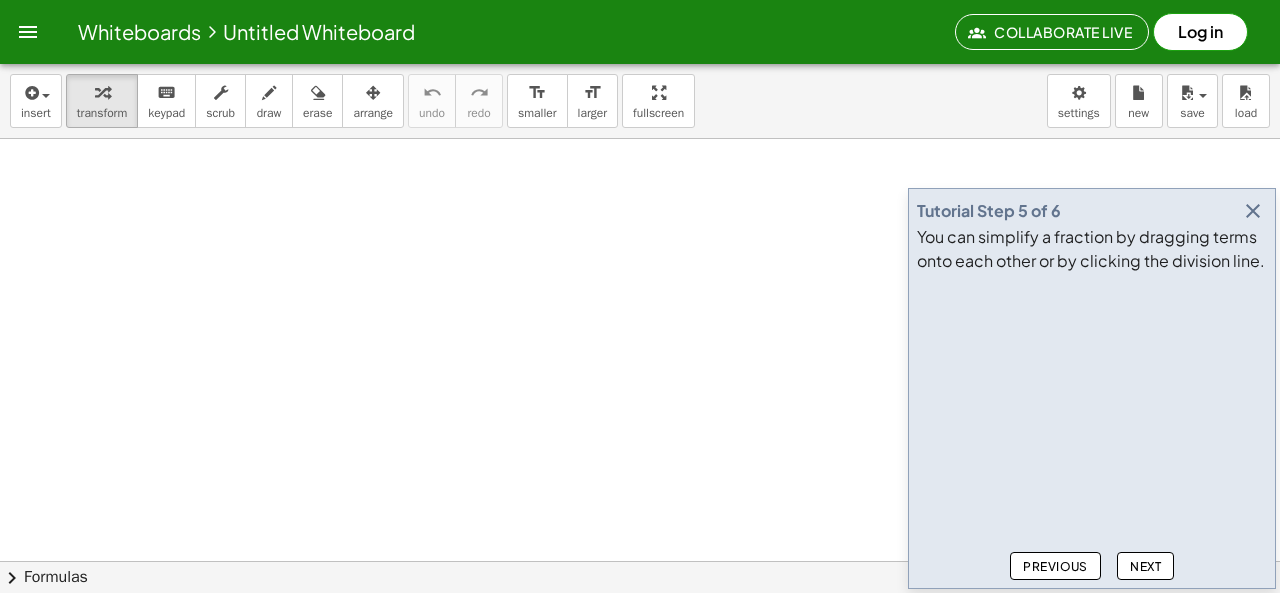 click on "Next" 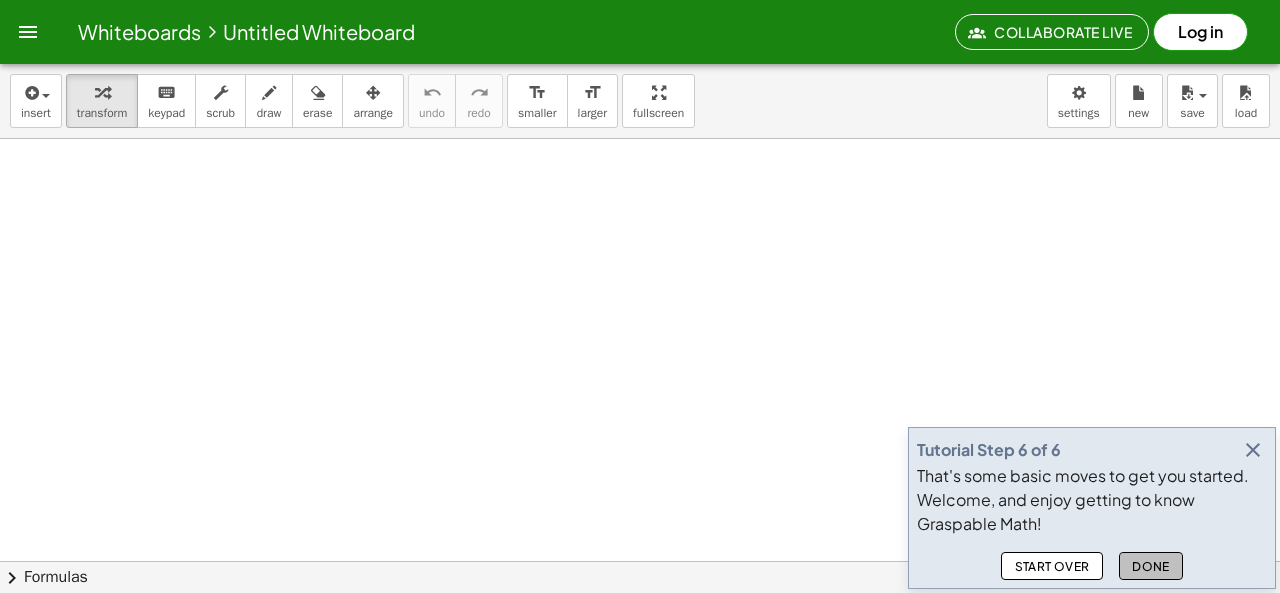 click on "Done" 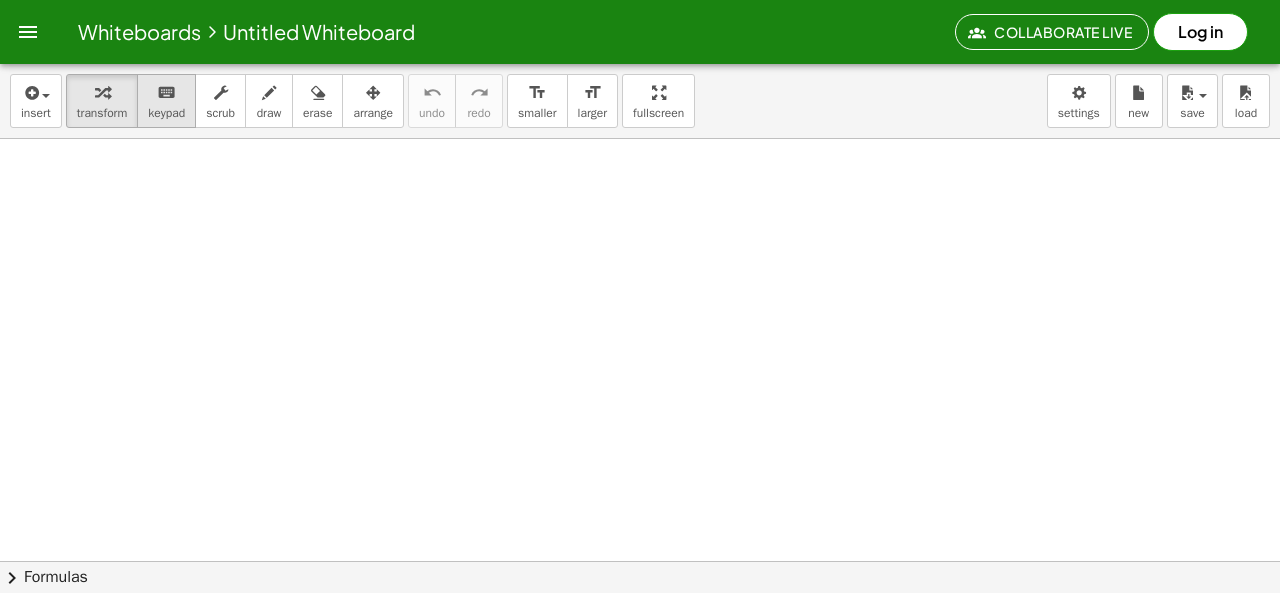 click on "keyboard keypad" at bounding box center (166, 101) 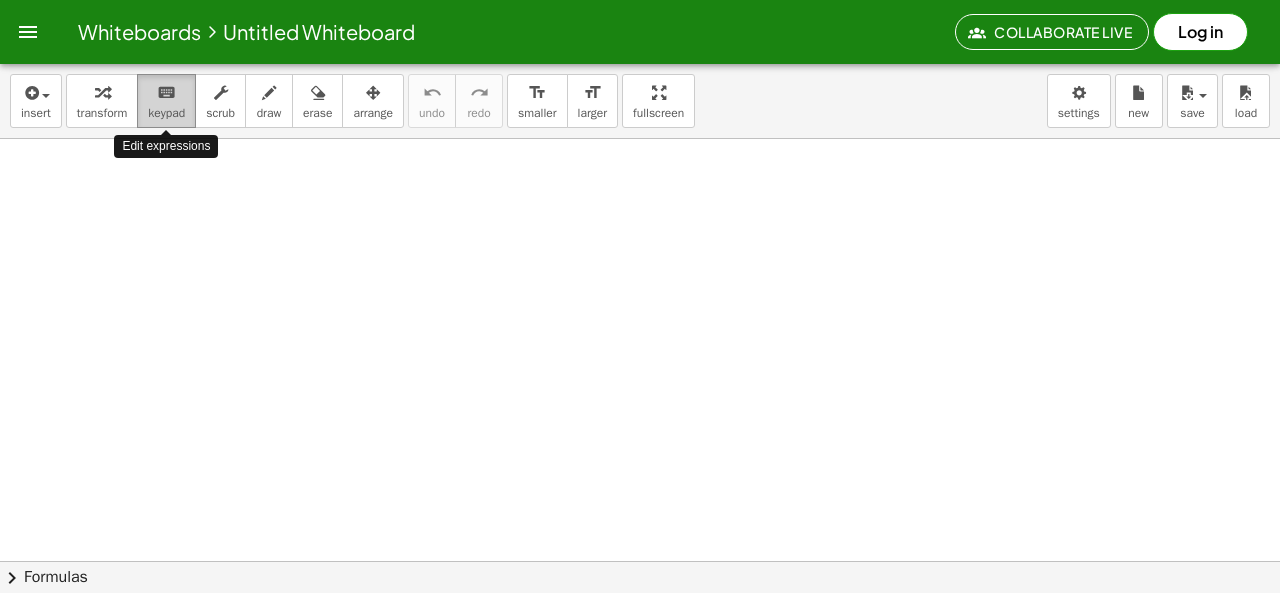 click on "keyboard keypad" at bounding box center (166, 101) 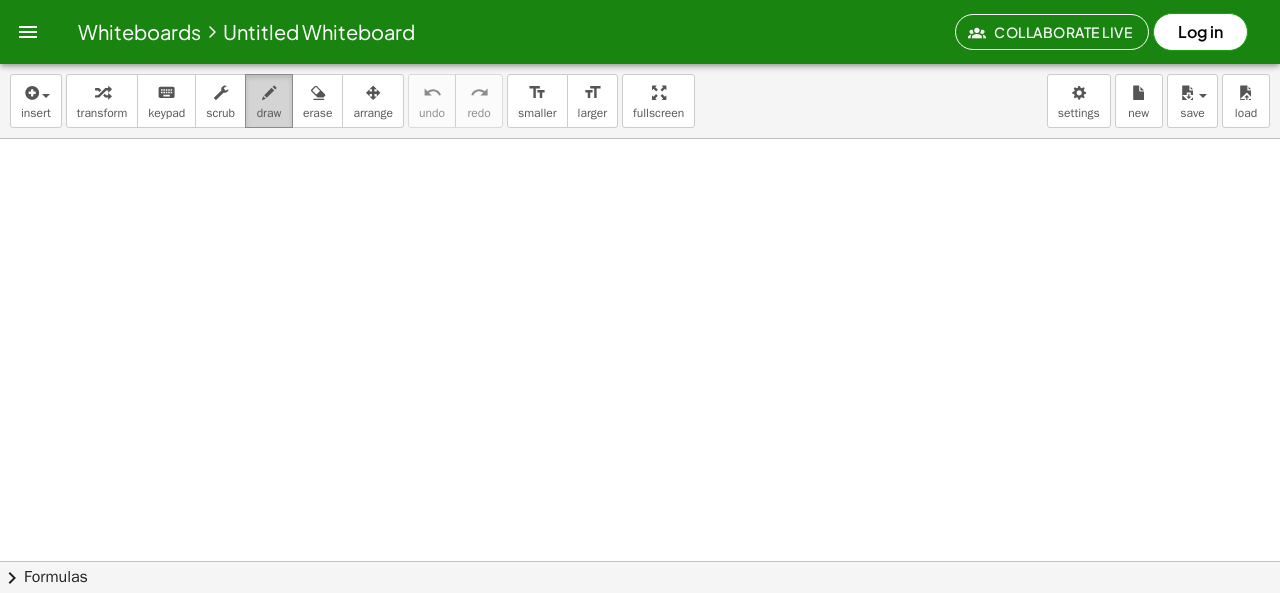 click at bounding box center [269, 93] 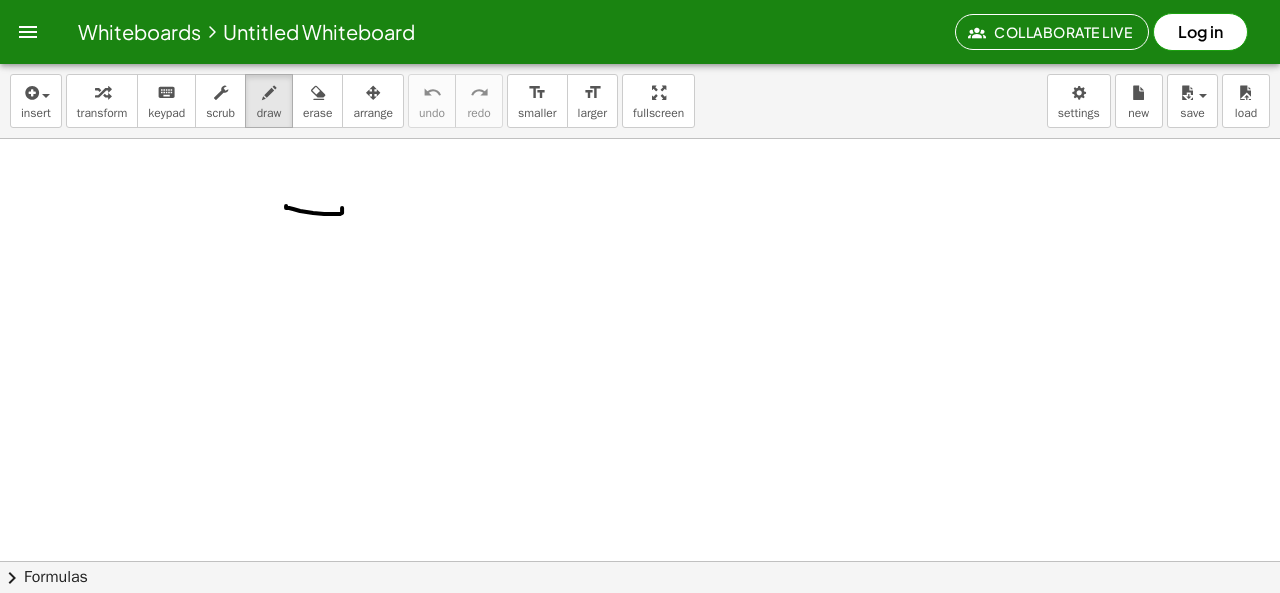 drag, startPoint x: 286, startPoint y: 205, endPoint x: 336, endPoint y: 204, distance: 50.01 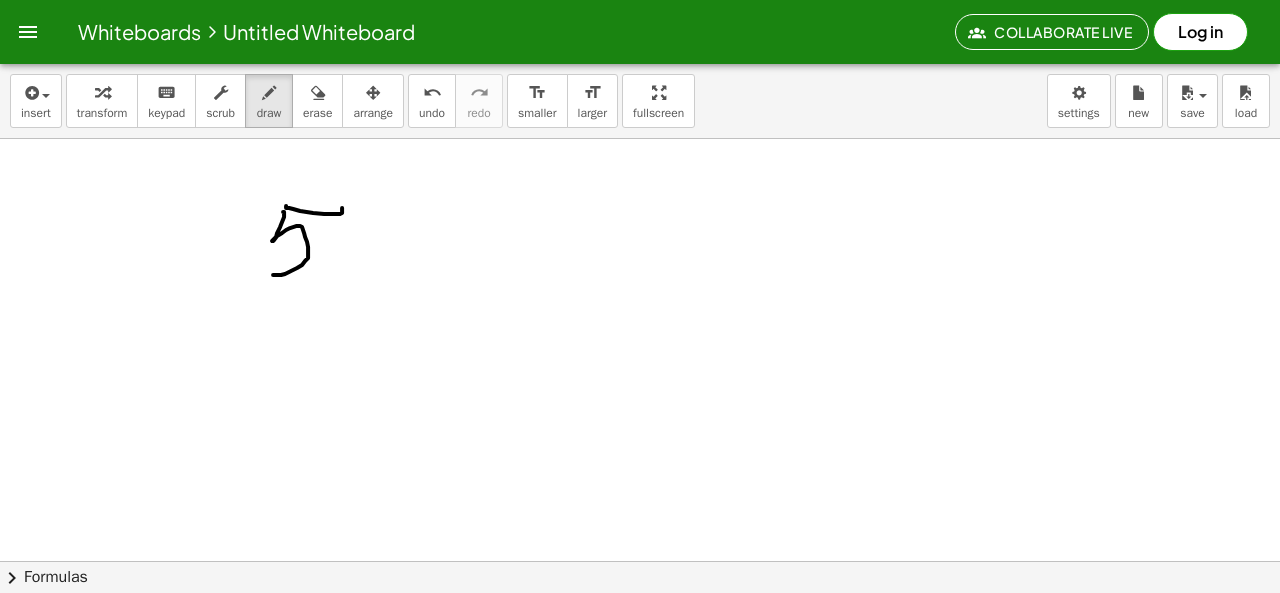 drag, startPoint x: 283, startPoint y: 211, endPoint x: 272, endPoint y: 274, distance: 63.953106 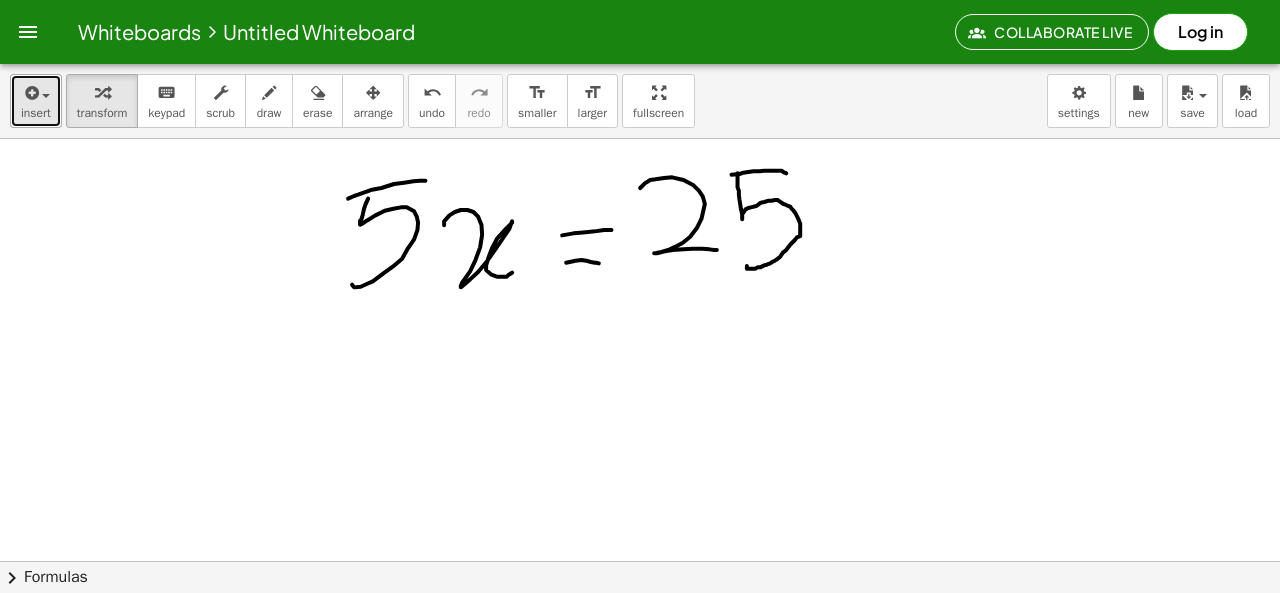 click at bounding box center [46, 96] 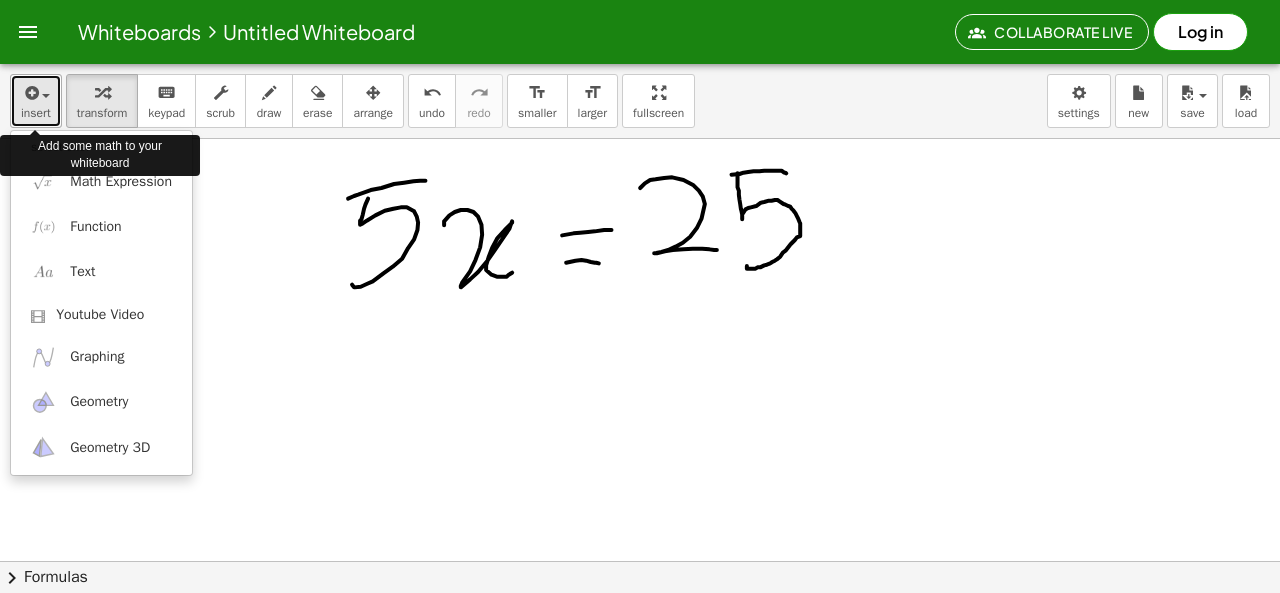 click at bounding box center (36, 92) 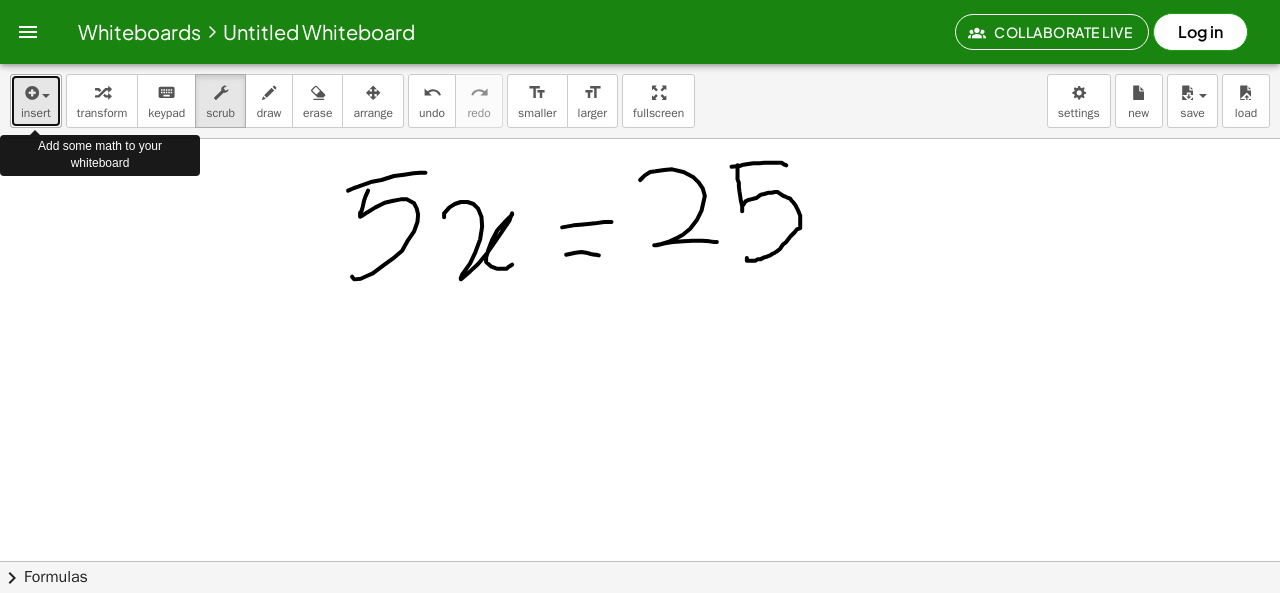 scroll, scrollTop: 0, scrollLeft: 0, axis: both 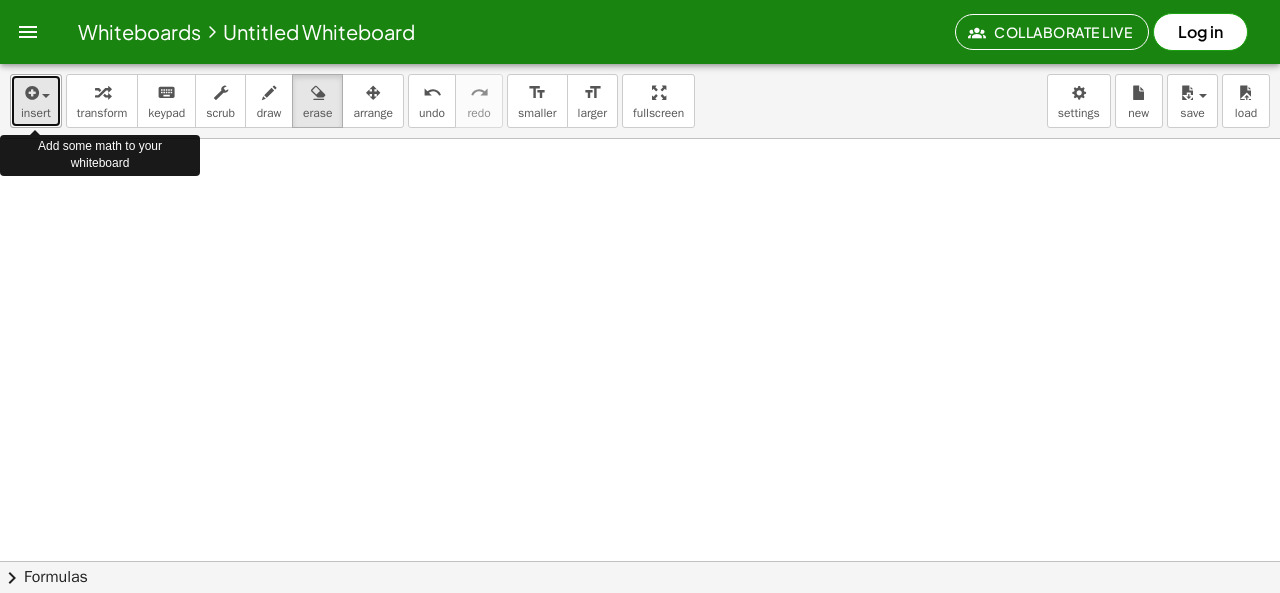 click at bounding box center (46, 96) 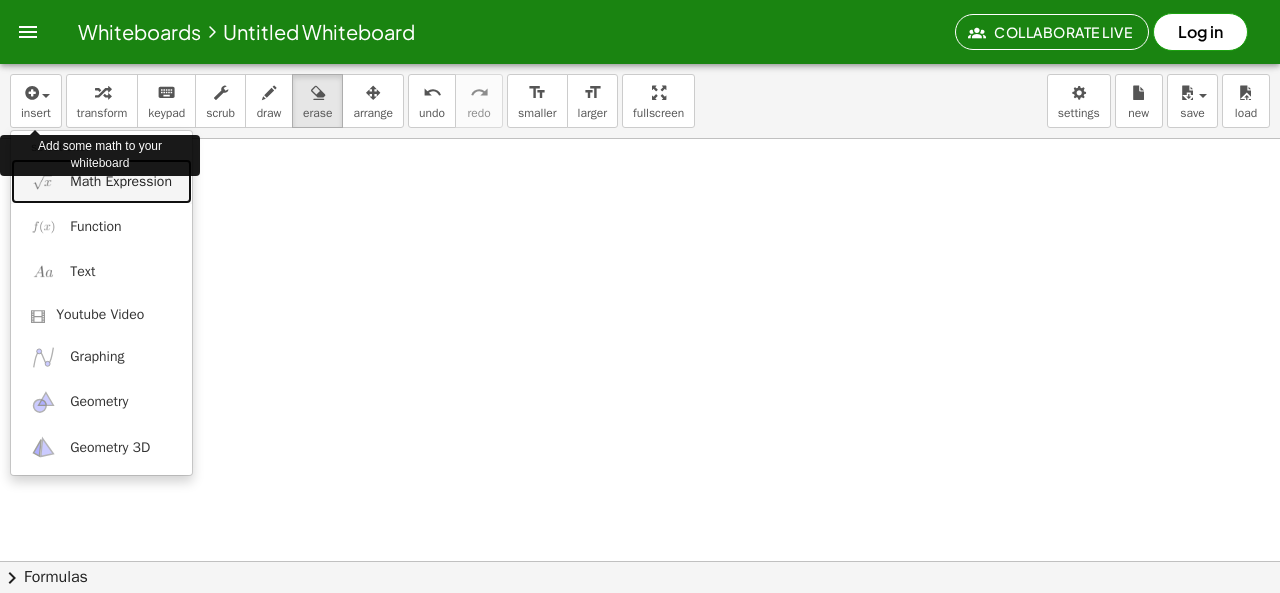 click on "Math Expression" at bounding box center (121, 182) 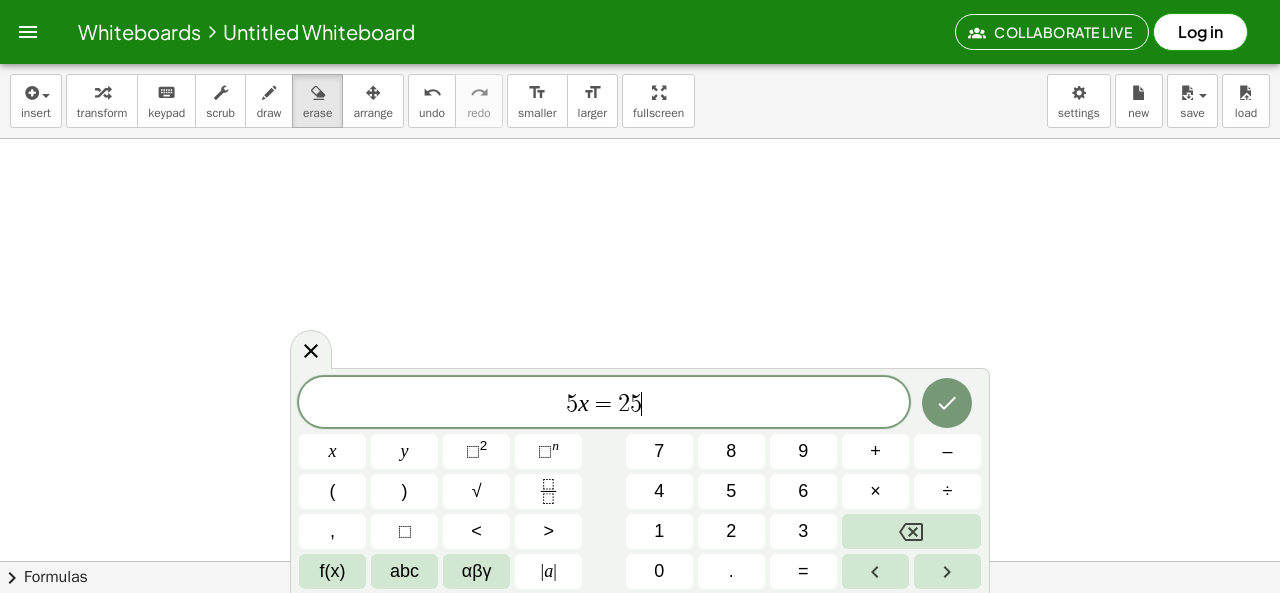 click 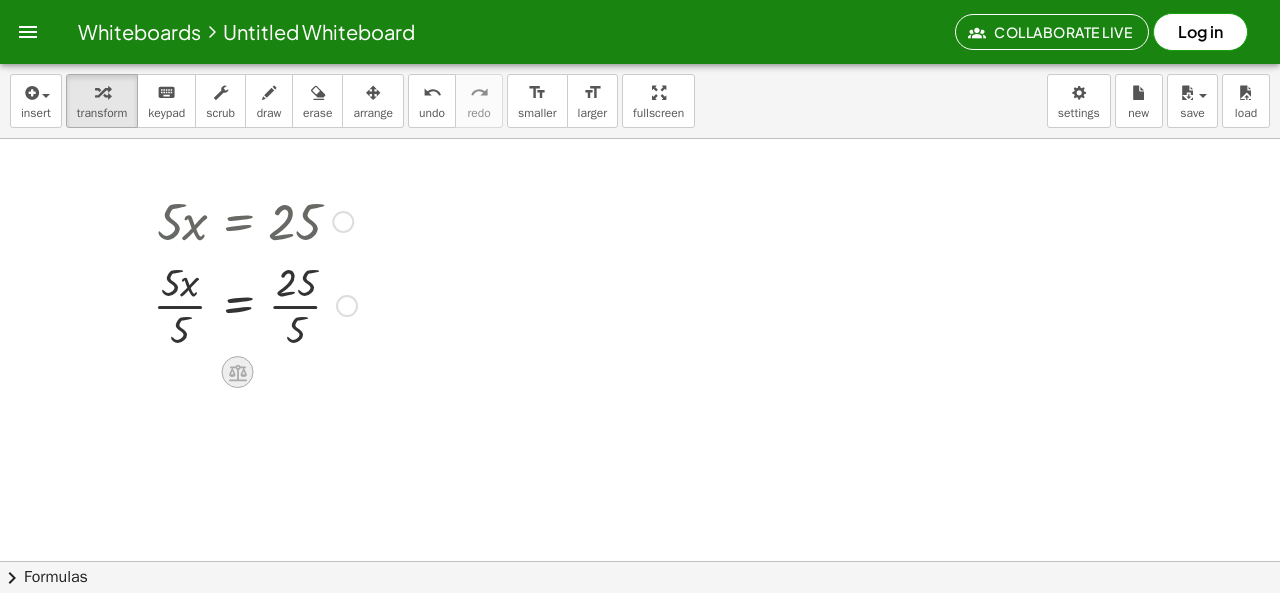 click 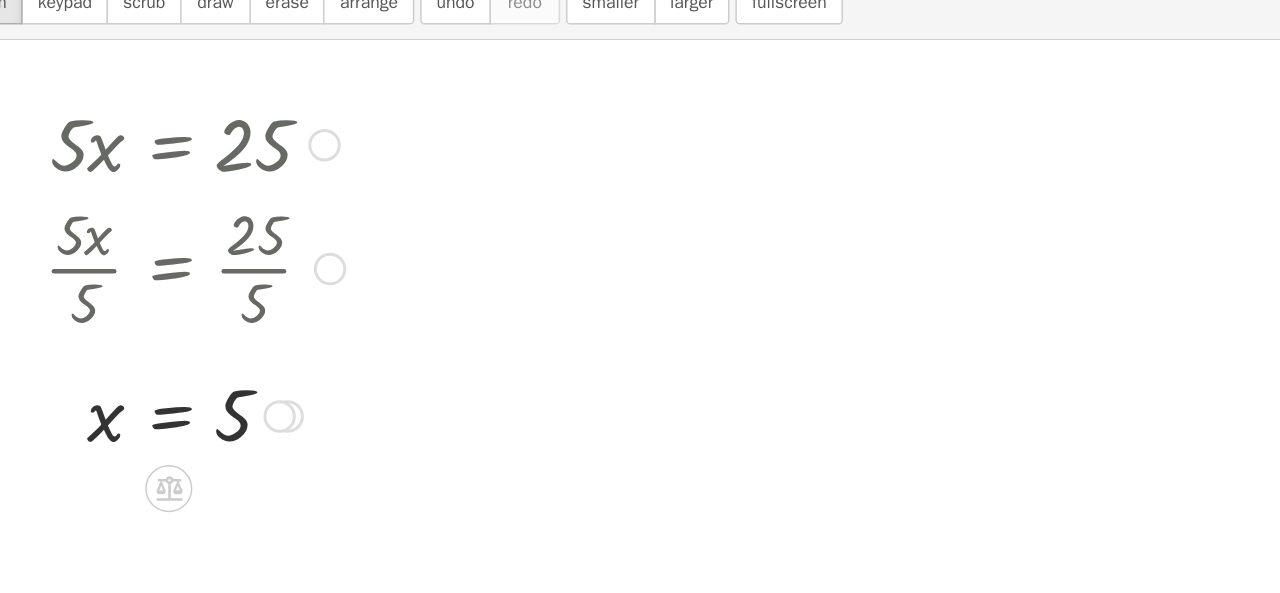 scroll, scrollTop: 0, scrollLeft: 0, axis: both 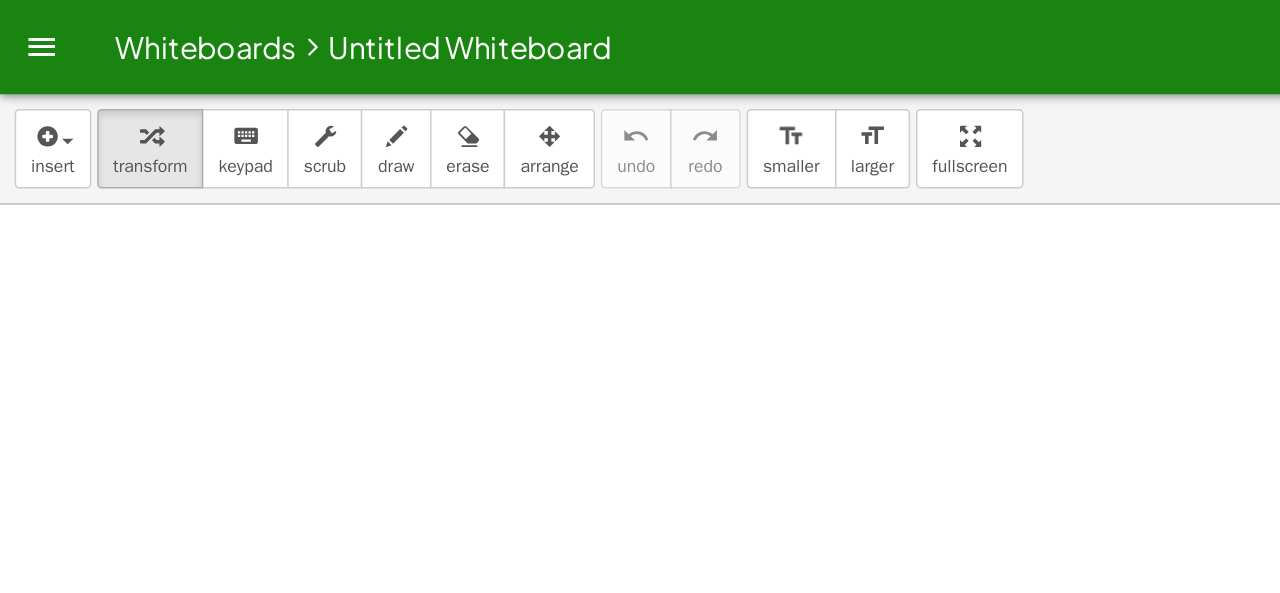 click at bounding box center (28, 32) 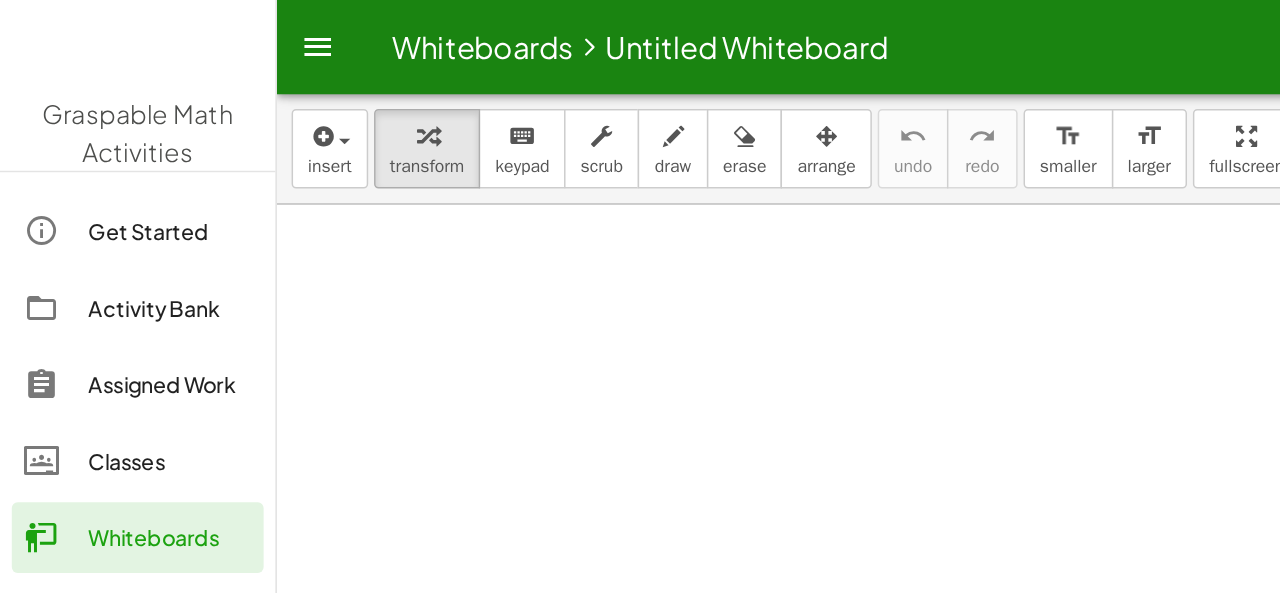 drag, startPoint x: 855, startPoint y: 92, endPoint x: 1260, endPoint y: 223, distance: 425.6595 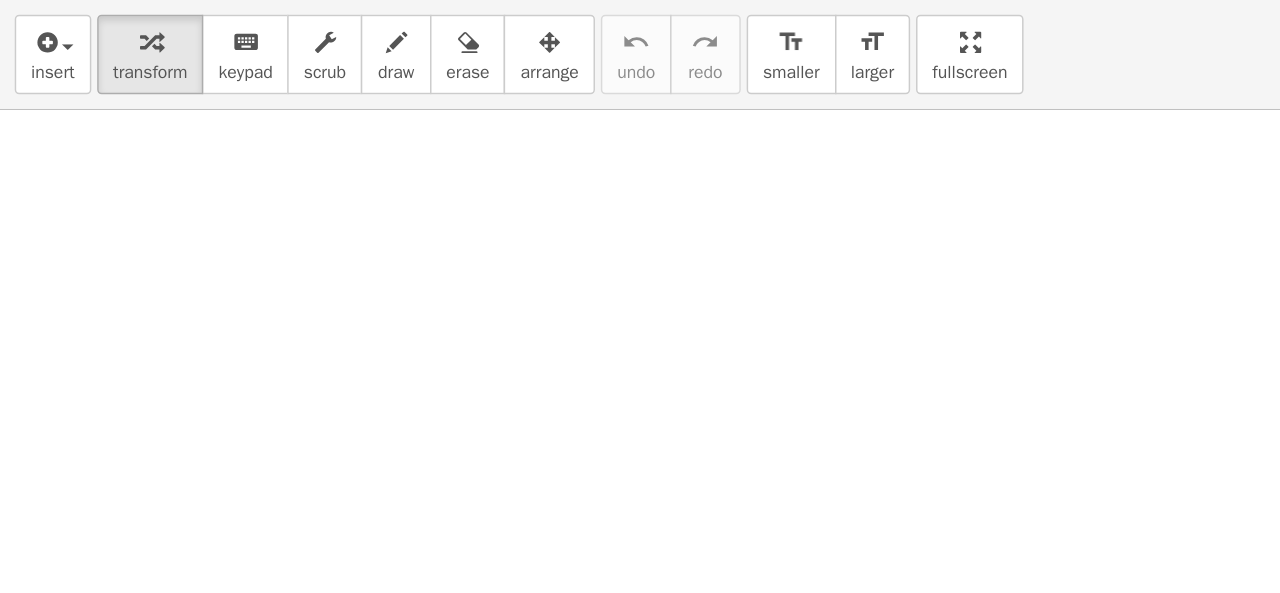 click on "insert select one: Math Expression Function Text Youtube Video Graphing Geometry Geometry 3D transform keyboard keypad scrub draw erase arrange undo undo redo redo format_size smaller format_size larger fullscreen load   save new settings × chevron_right  Formulas
Drag one side of a formula onto a highlighted expression on the canvas to apply it.
Quadratic Formula
+ · a · x 2 + · b · x + c = 0
⇔
x = · ( − b ± 2 √ ( + b 2 − · 4 · a · c ) ) · 2 · a
+ x 2 + · p · x + q = 0
⇔
x = − · p · 2 ± 2 √ ( + ( · p · 2 ) 2 − q )
Manually Factoring a Quadratic
+ x 2 + · b · x + c
⇒" at bounding box center [640, 296] 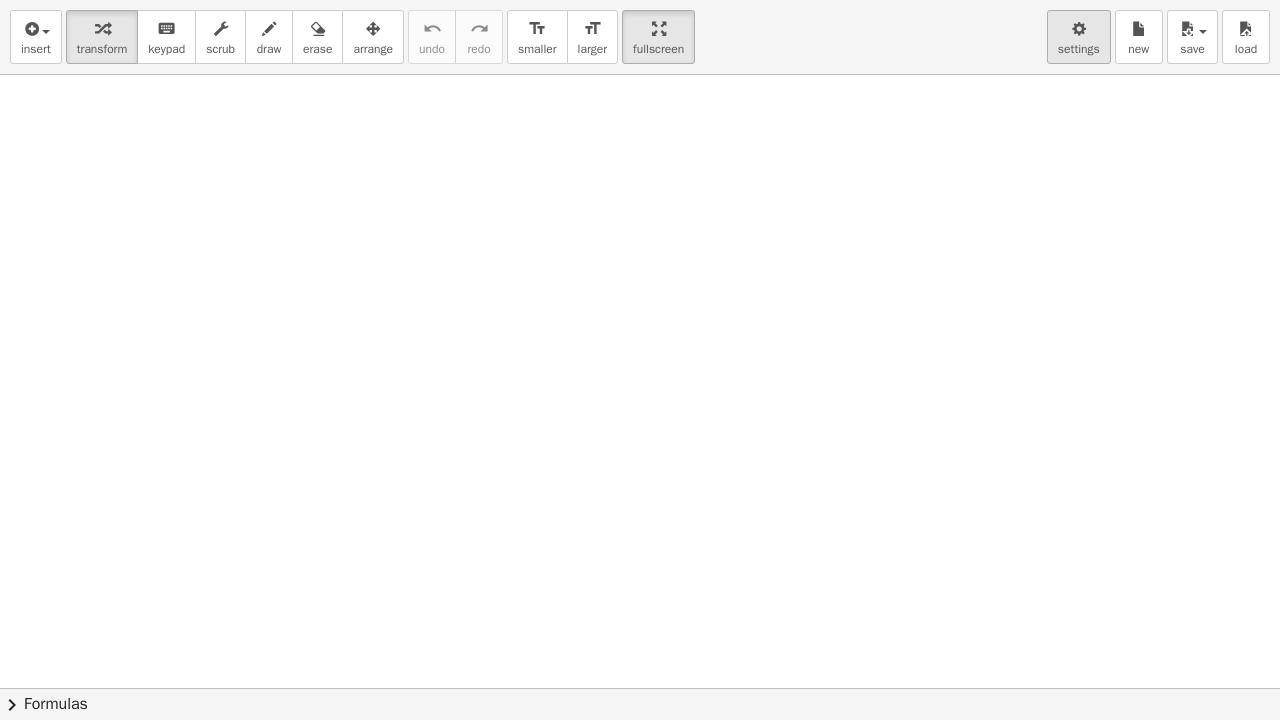 click on "settings" at bounding box center (1079, 37) 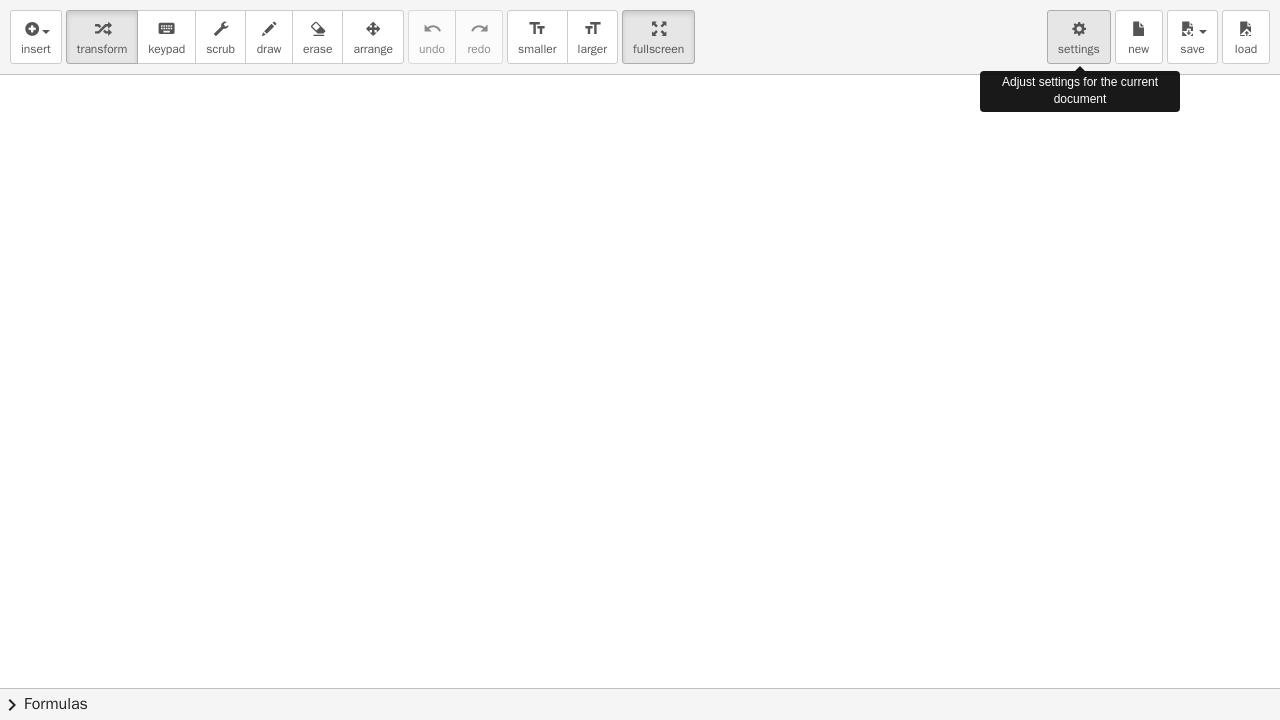 click on "settings" at bounding box center [1079, 37] 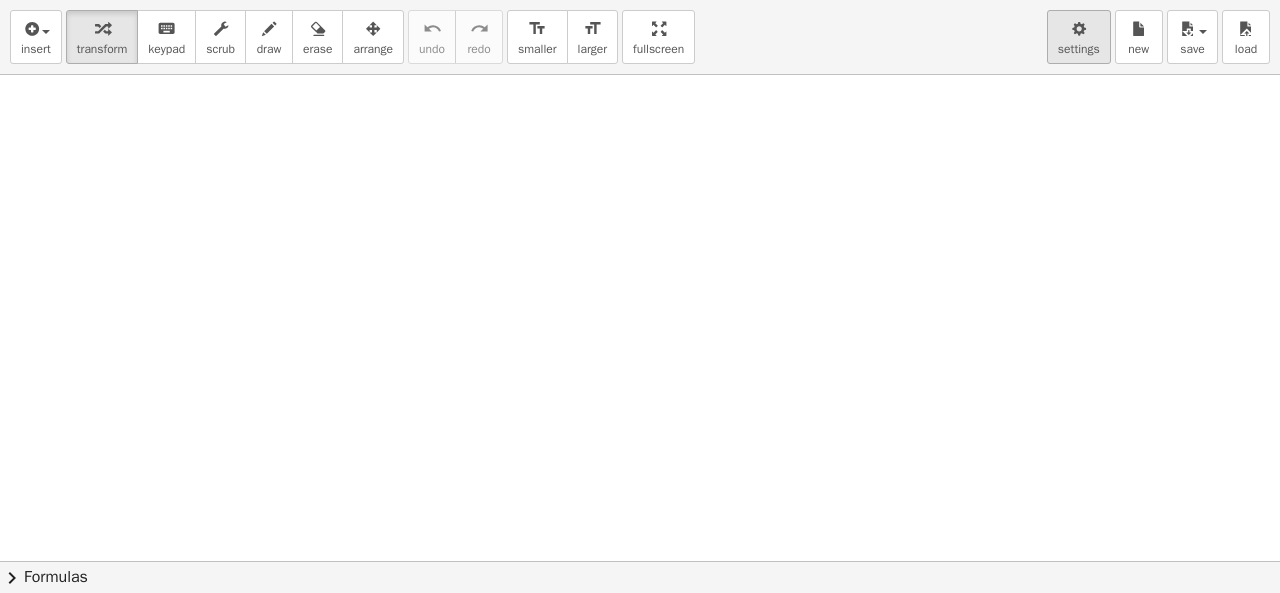 scroll, scrollTop: 780, scrollLeft: 0, axis: vertical 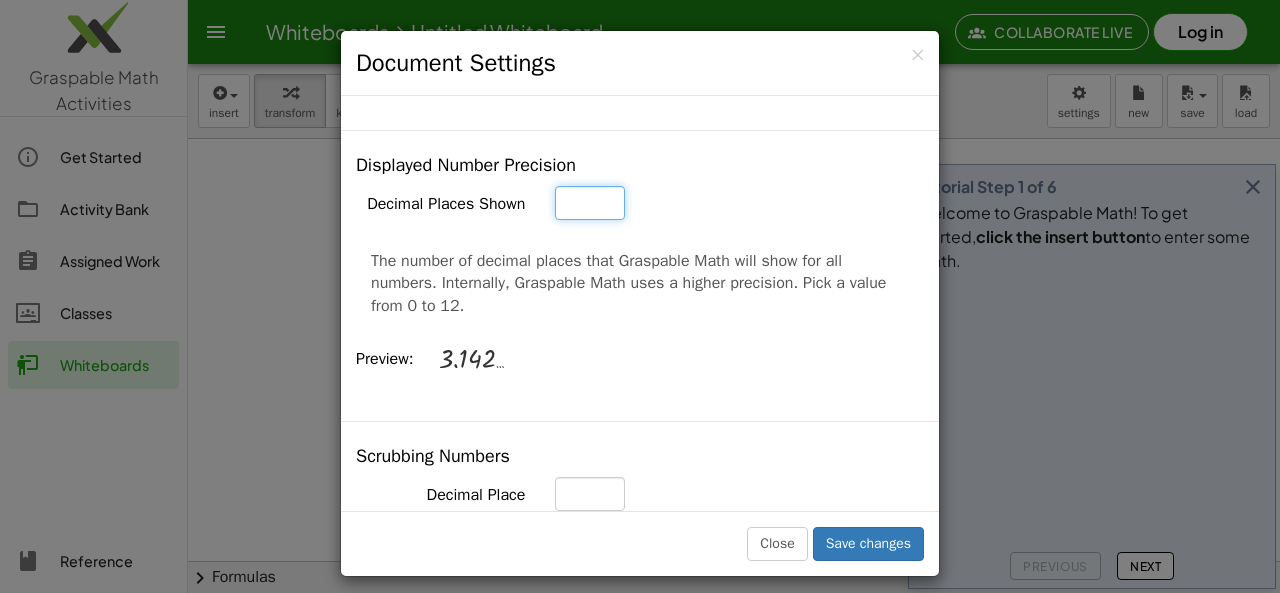 click on "*" at bounding box center (590, 203) 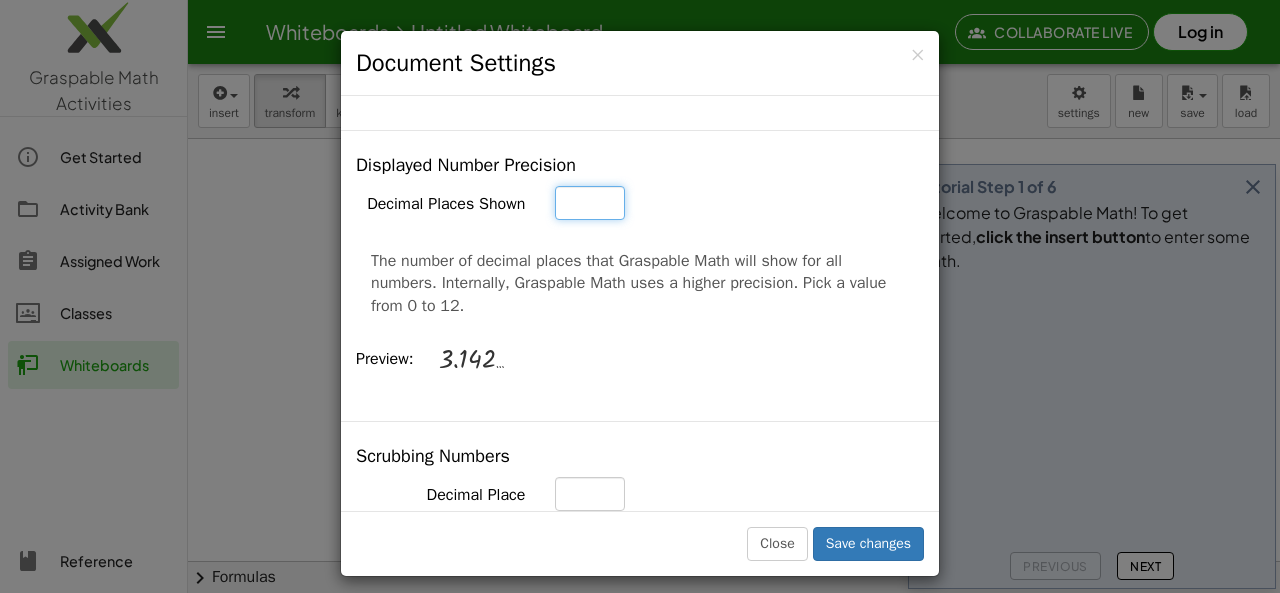 type on "*" 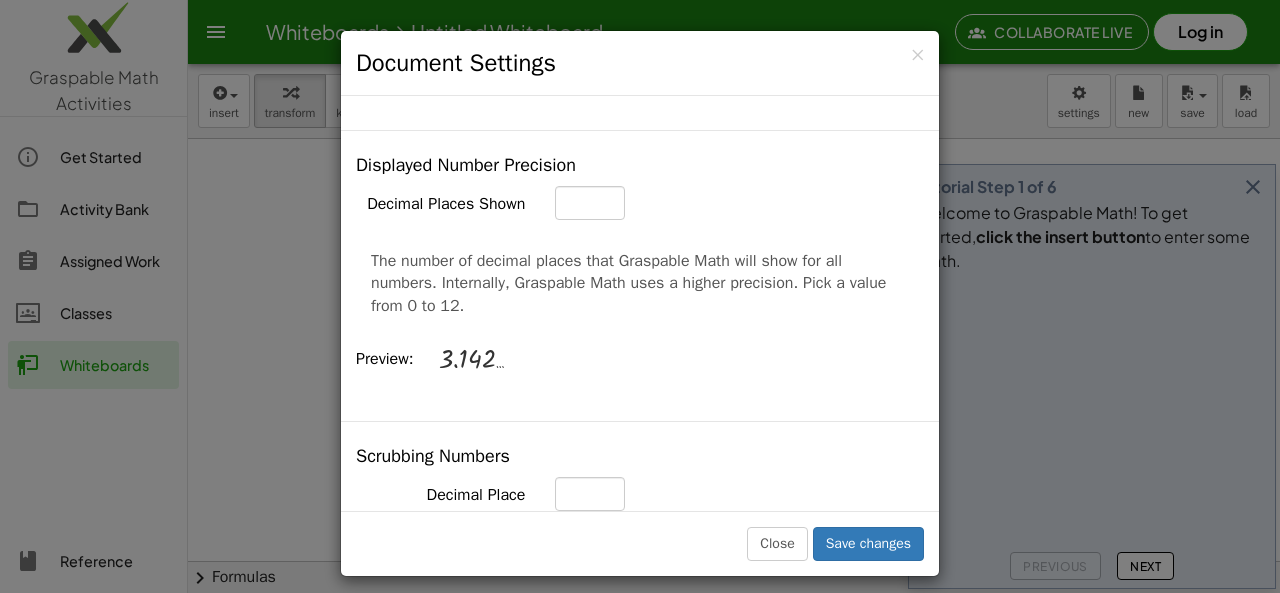 click on "The number of decimal places that Graspable Math will show for all numbers.
Internally, Graspable Math uses a higher precision. Pick a value from 0 to 12." at bounding box center [640, 284] 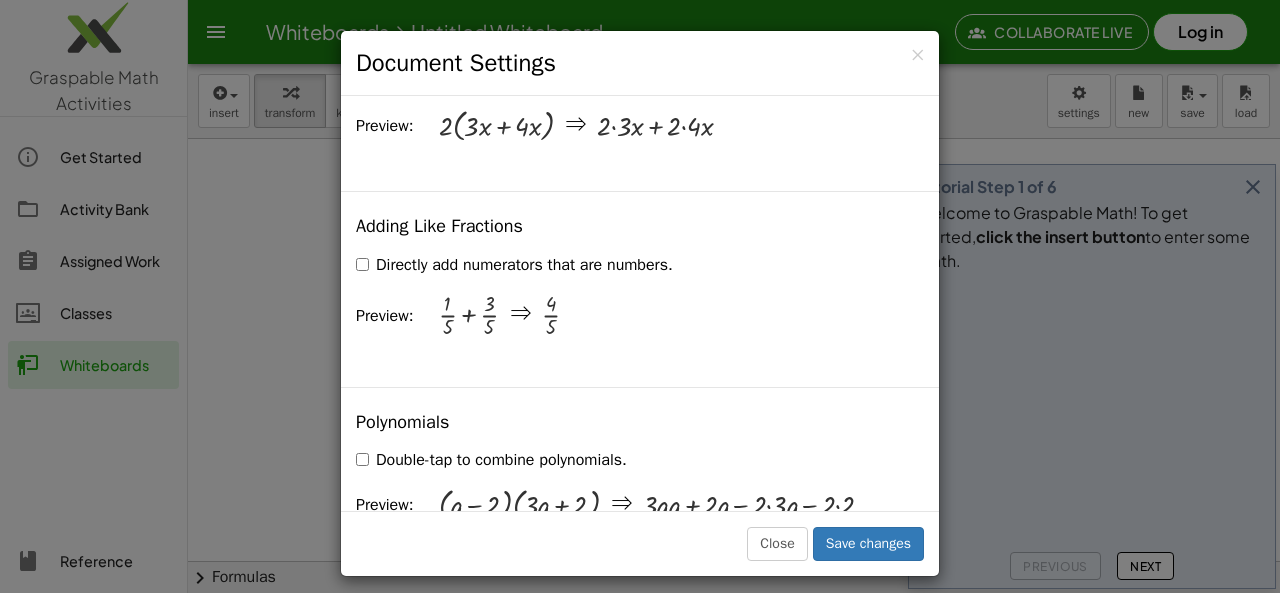 scroll, scrollTop: 1625, scrollLeft: 0, axis: vertical 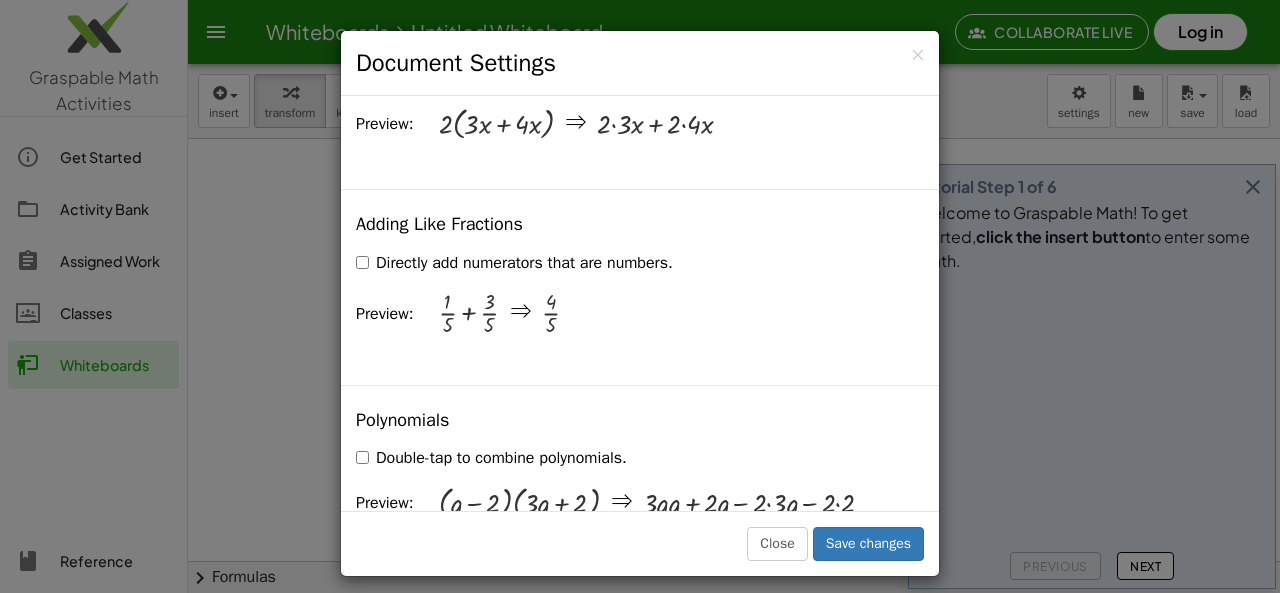 click on "Directly add numerators that are numbers." at bounding box center (514, 263) 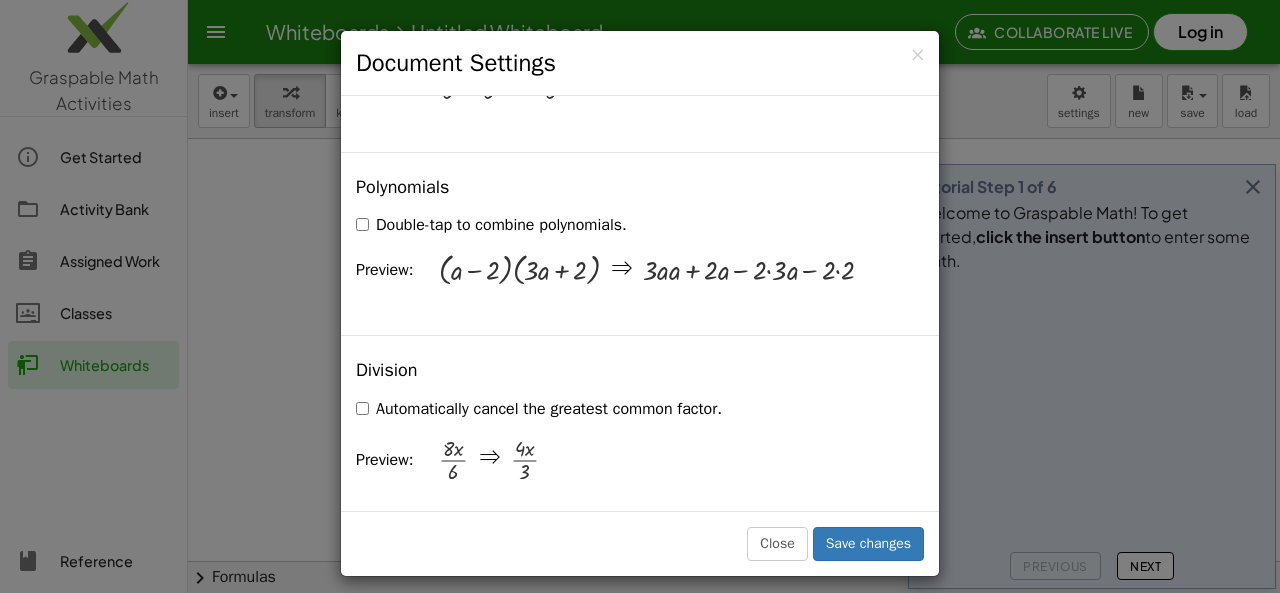 scroll, scrollTop: 1863, scrollLeft: 0, axis: vertical 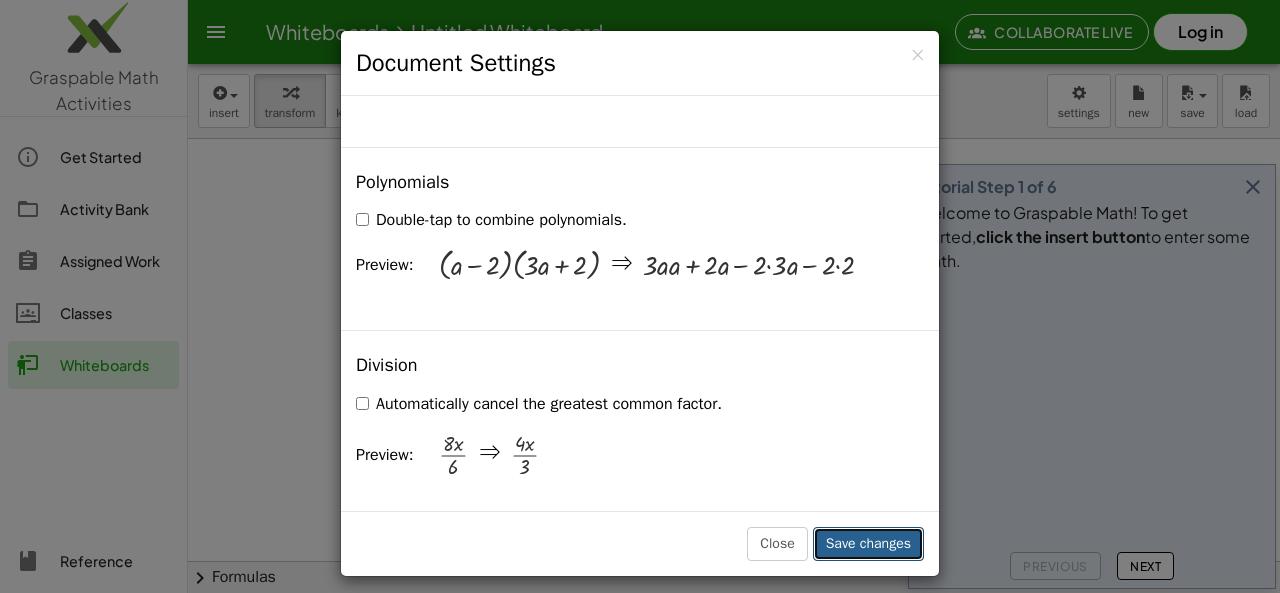 click on "Save changes" at bounding box center [868, 544] 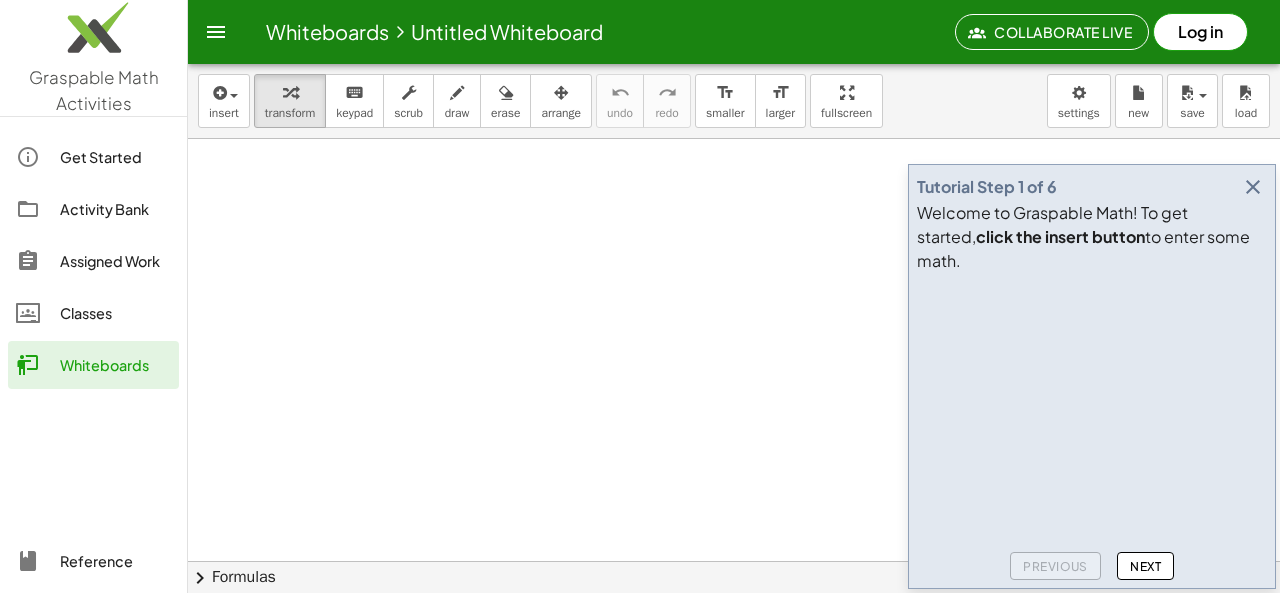 click at bounding box center [1253, 187] 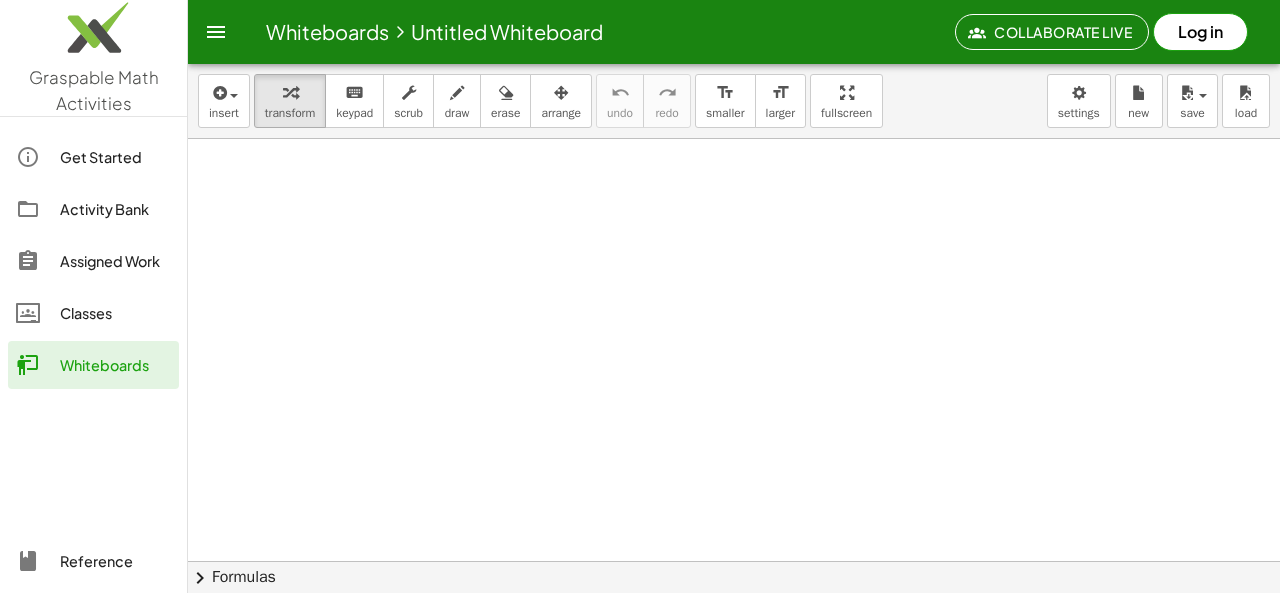 click on "Whiteboards" at bounding box center [327, 31] 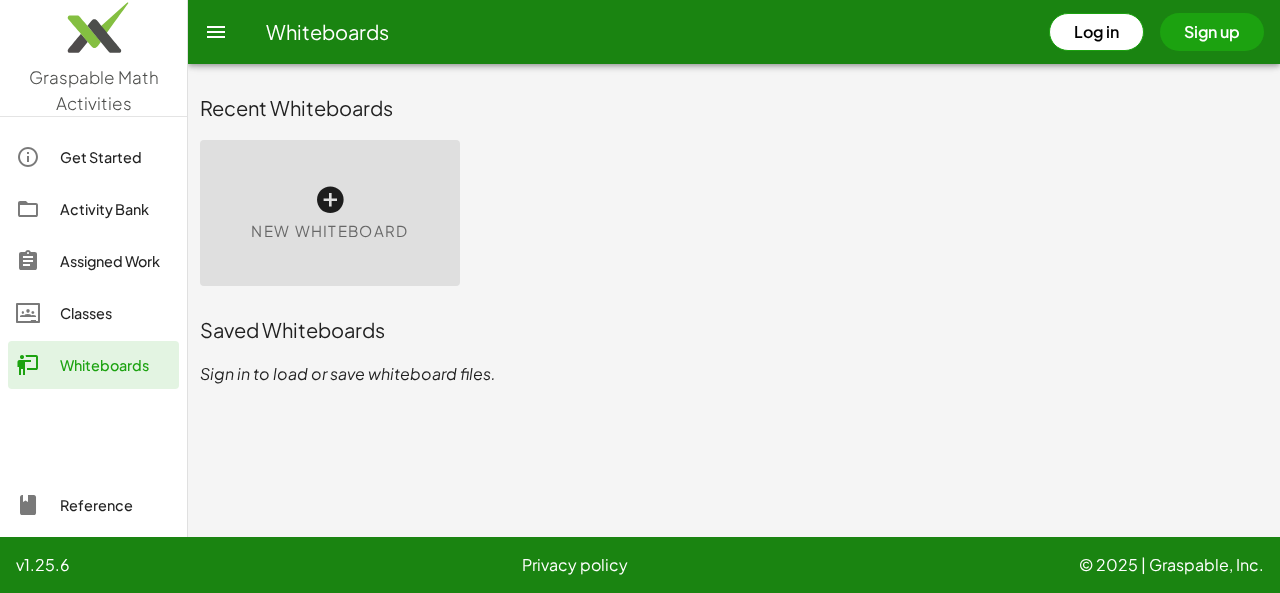 click at bounding box center (330, 200) 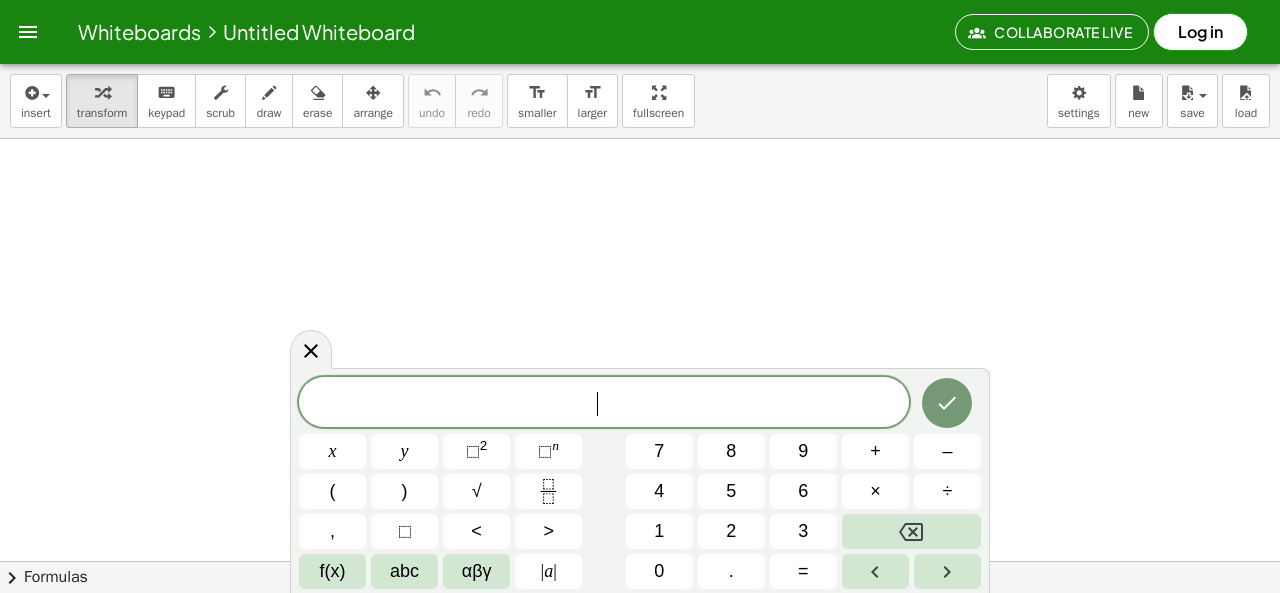 click at bounding box center [548, 491] 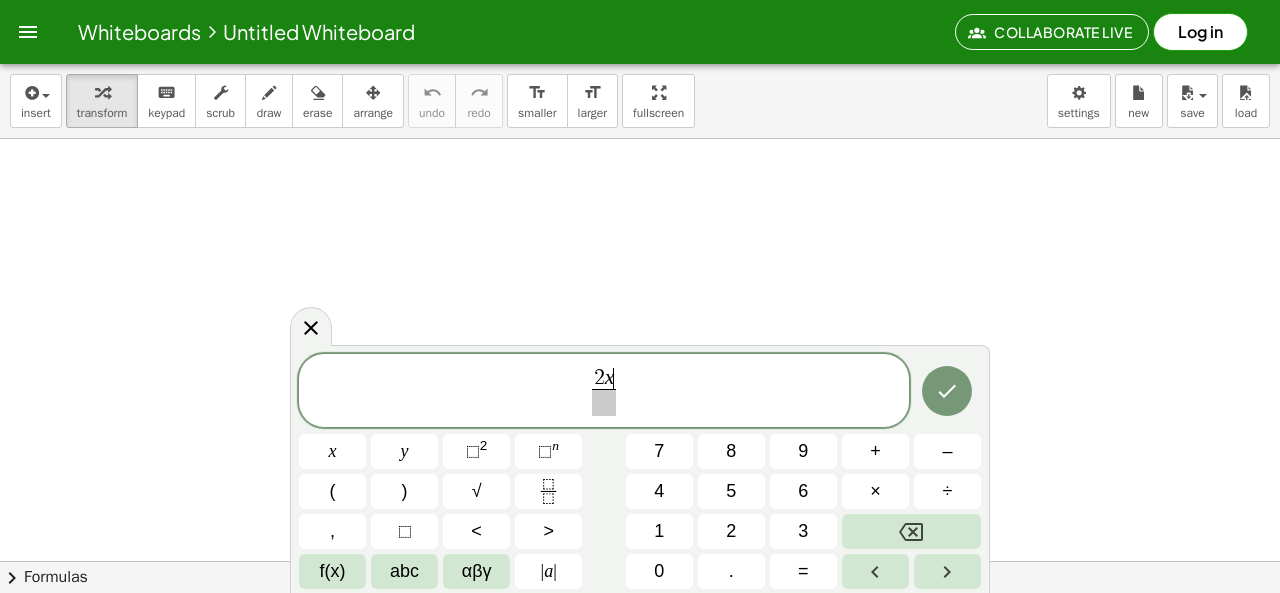 click on "2" at bounding box center [484, 445] 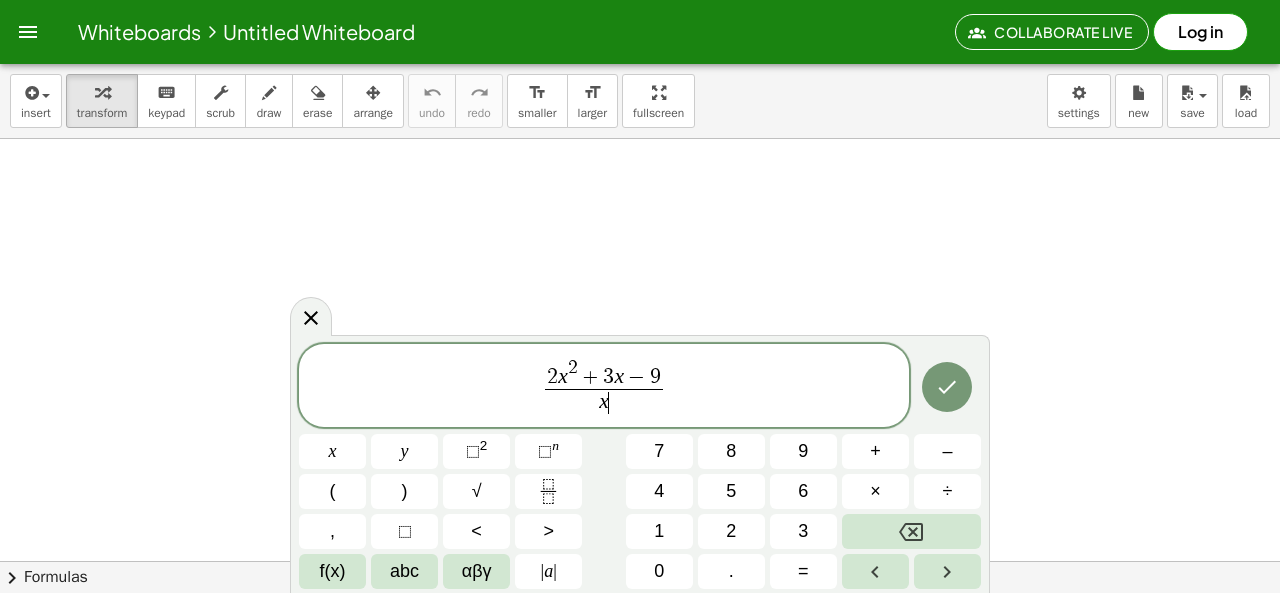 click on "2" at bounding box center (484, 445) 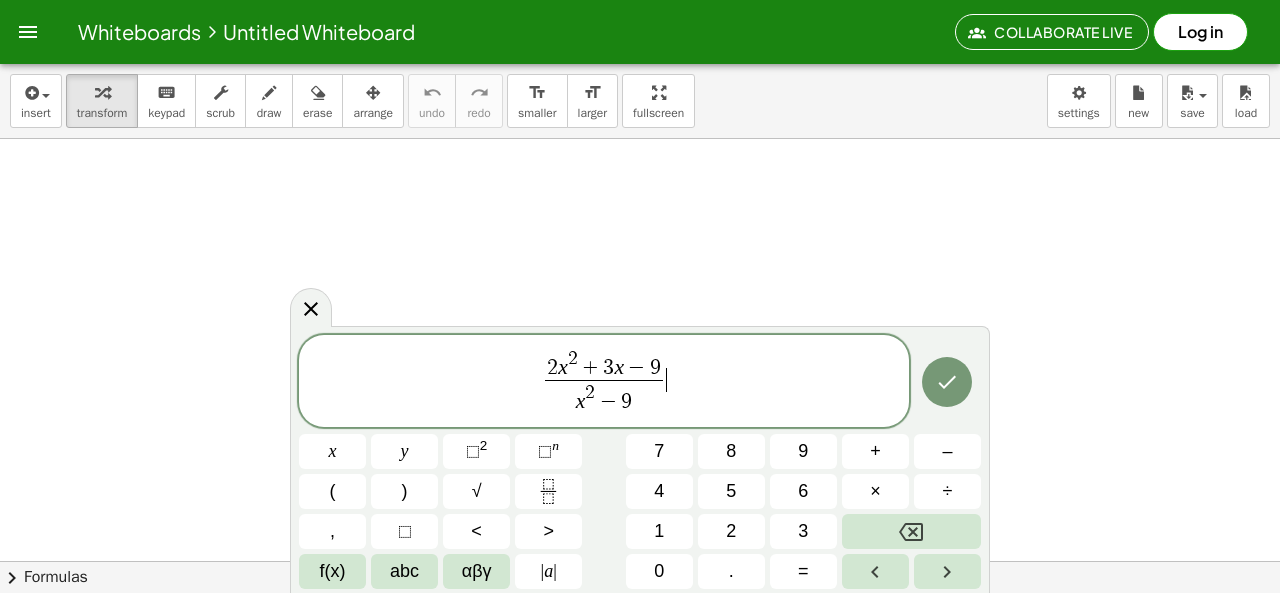 click on "÷" at bounding box center [948, 491] 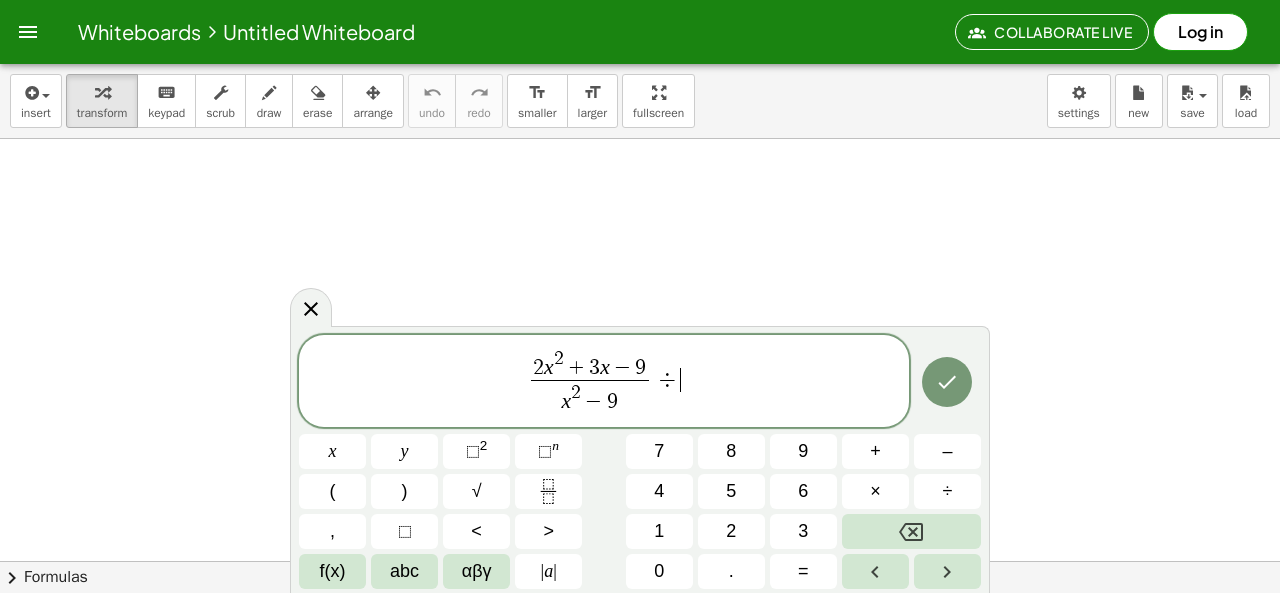 click 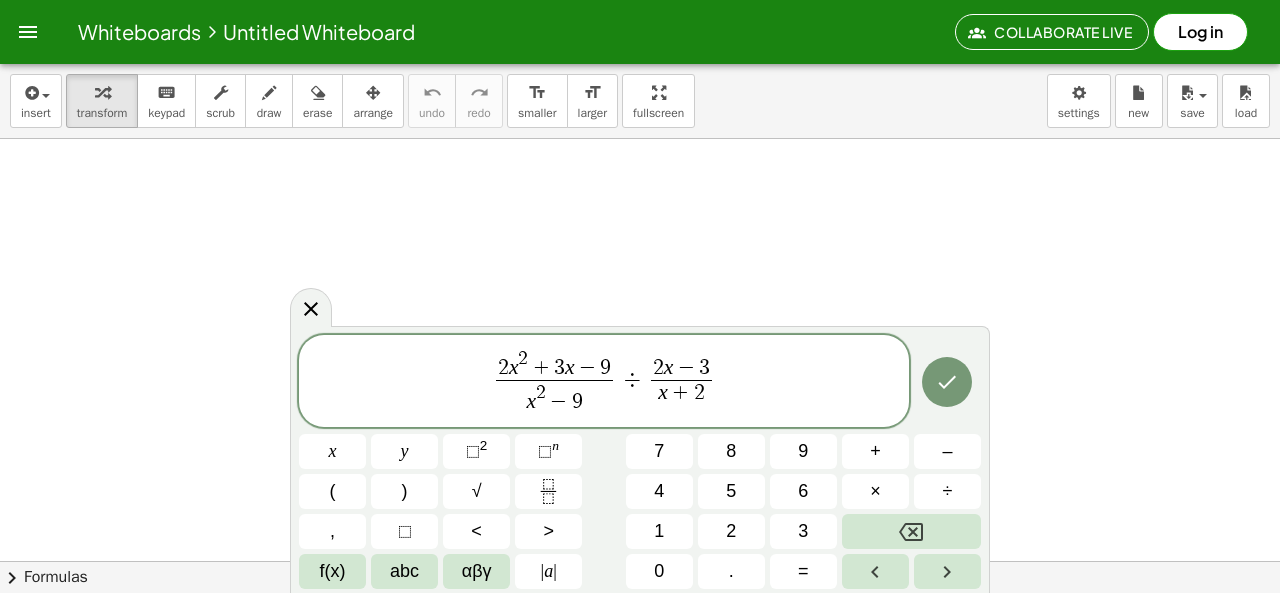 click 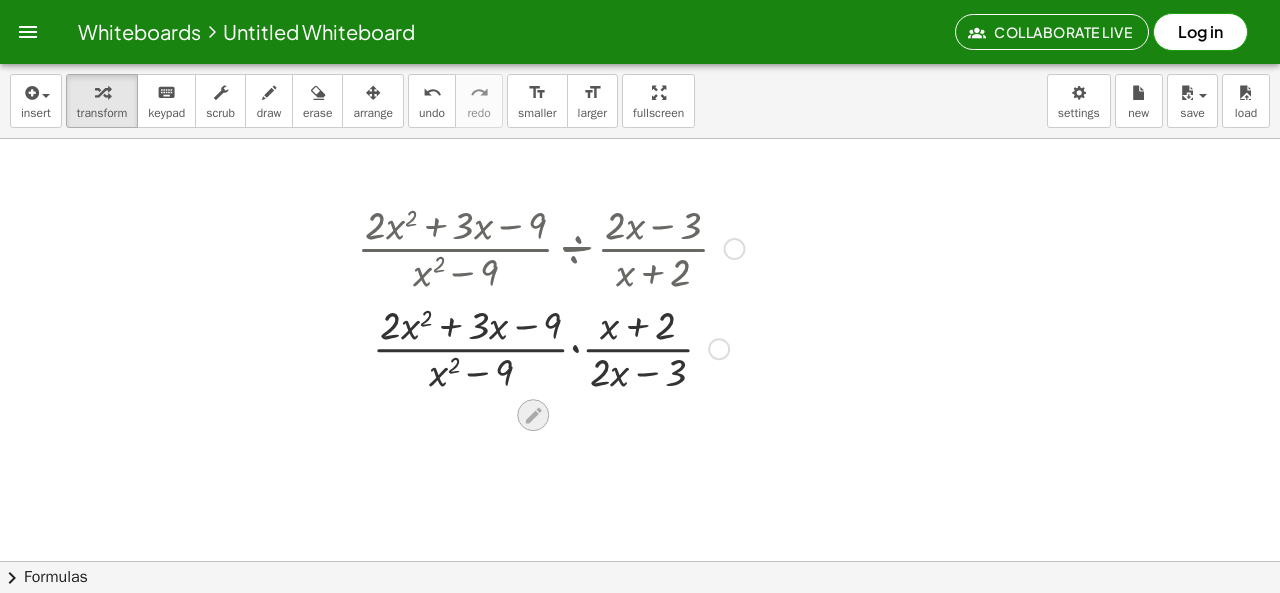 click 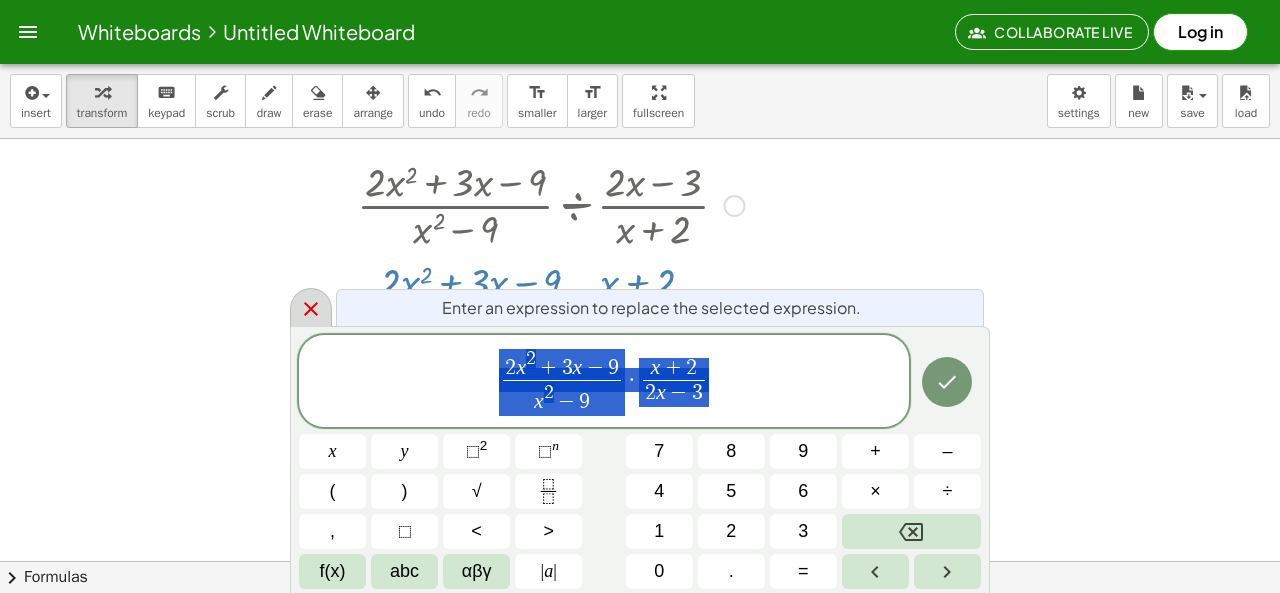 click 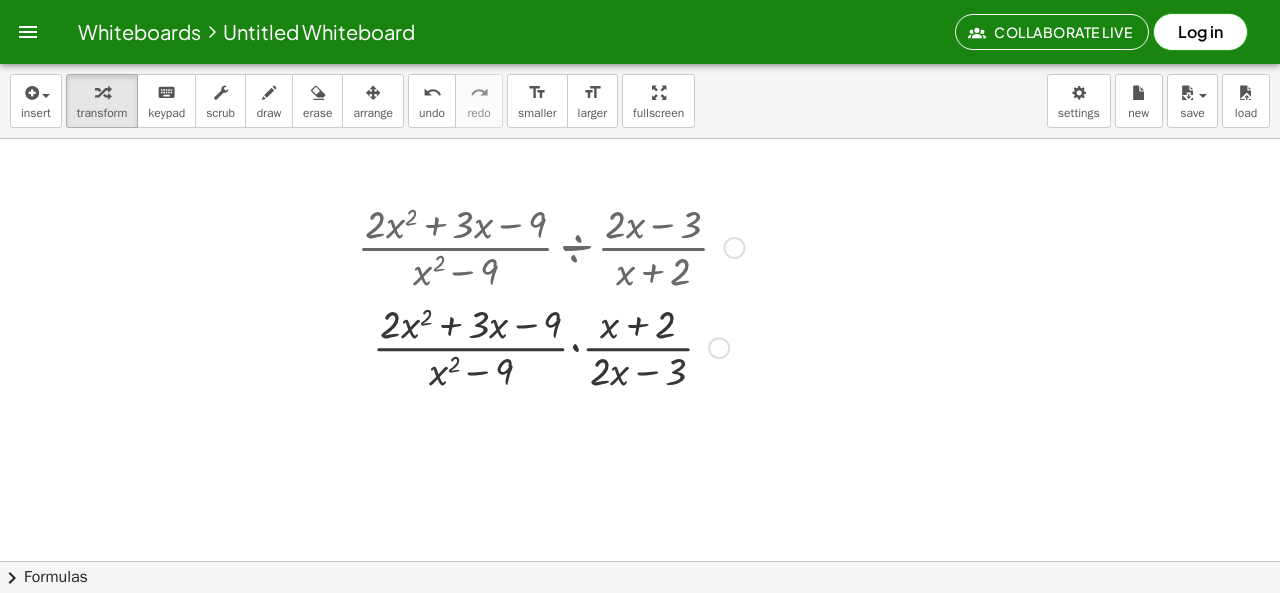scroll, scrollTop: 0, scrollLeft: 0, axis: both 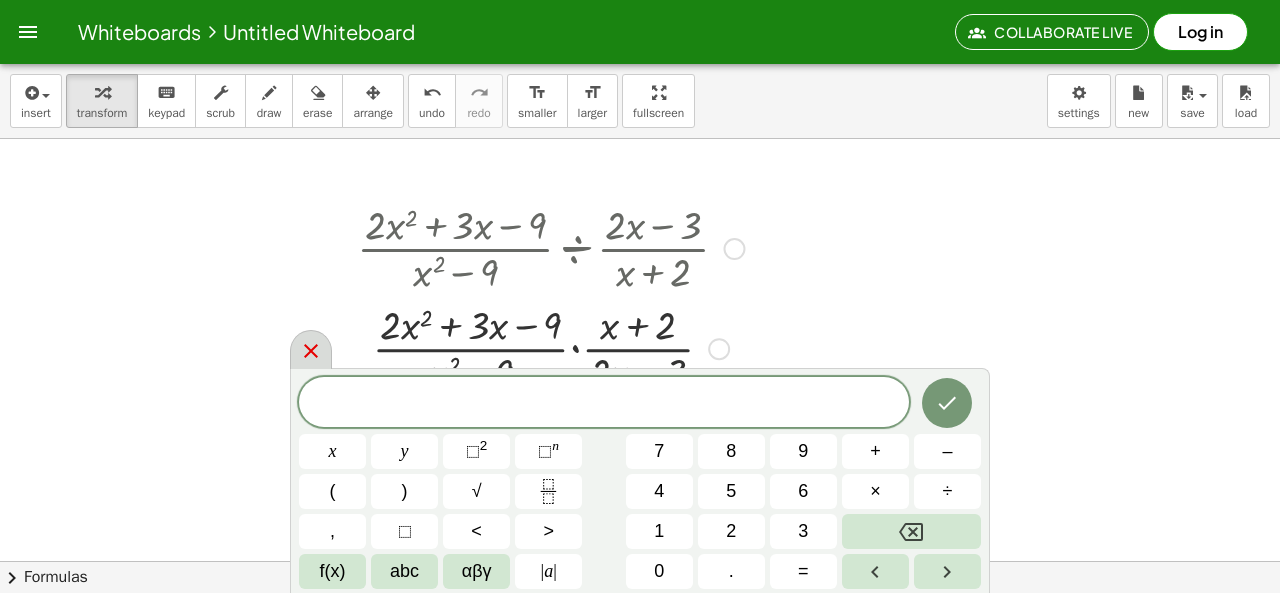 click 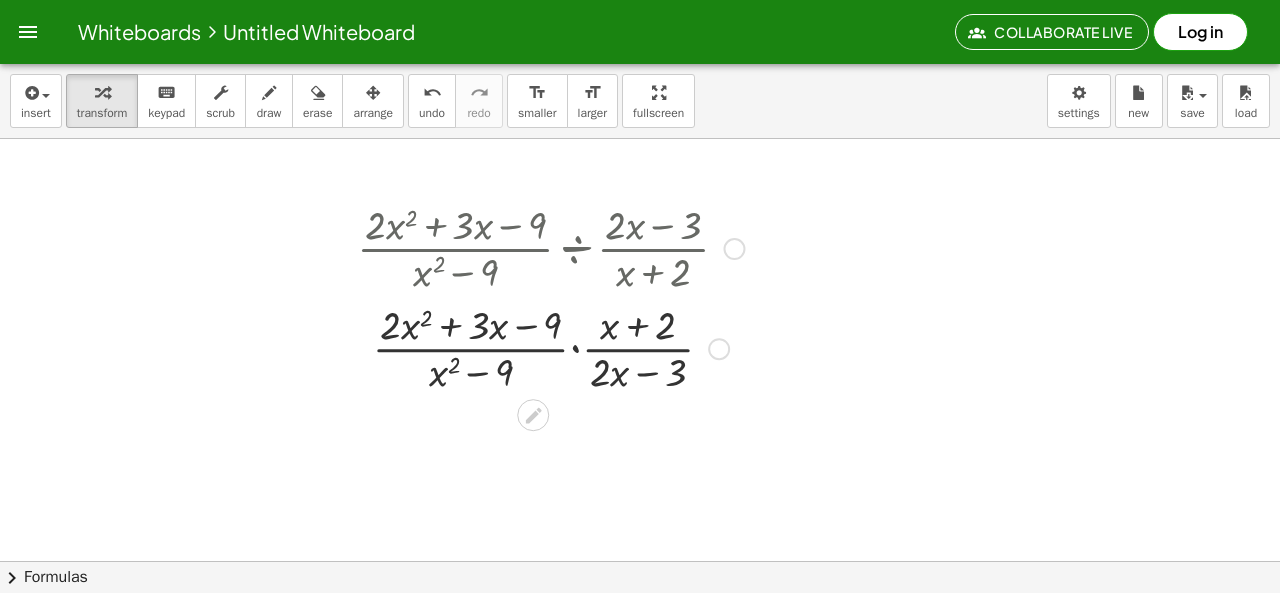 click at bounding box center [550, 347] 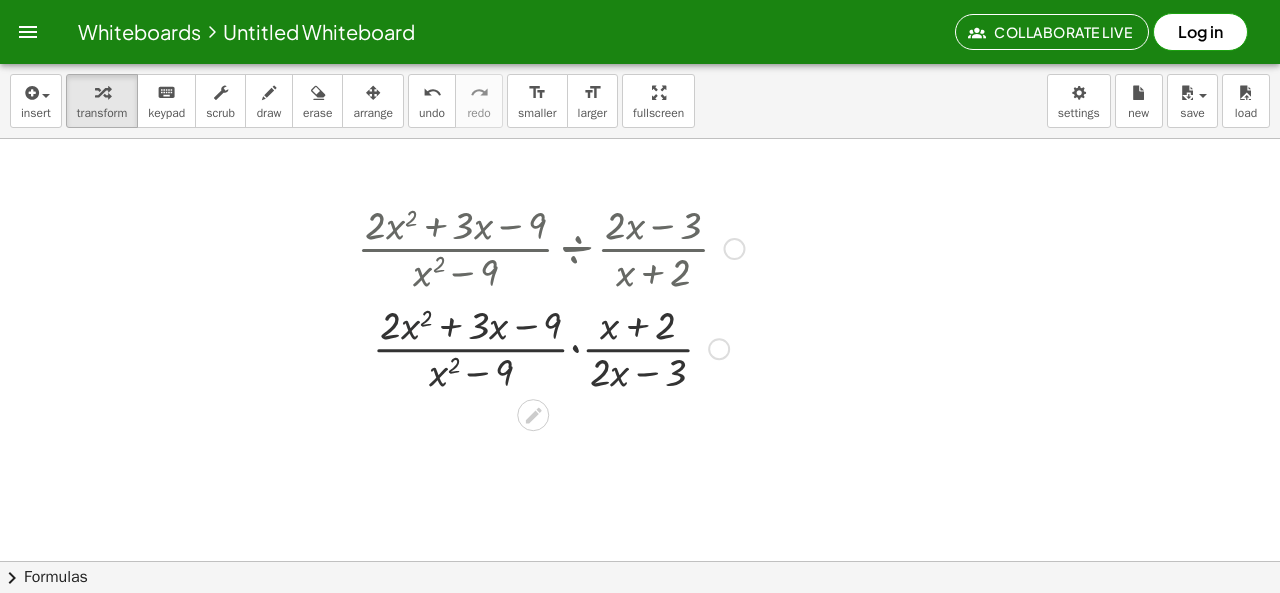 click at bounding box center [550, 347] 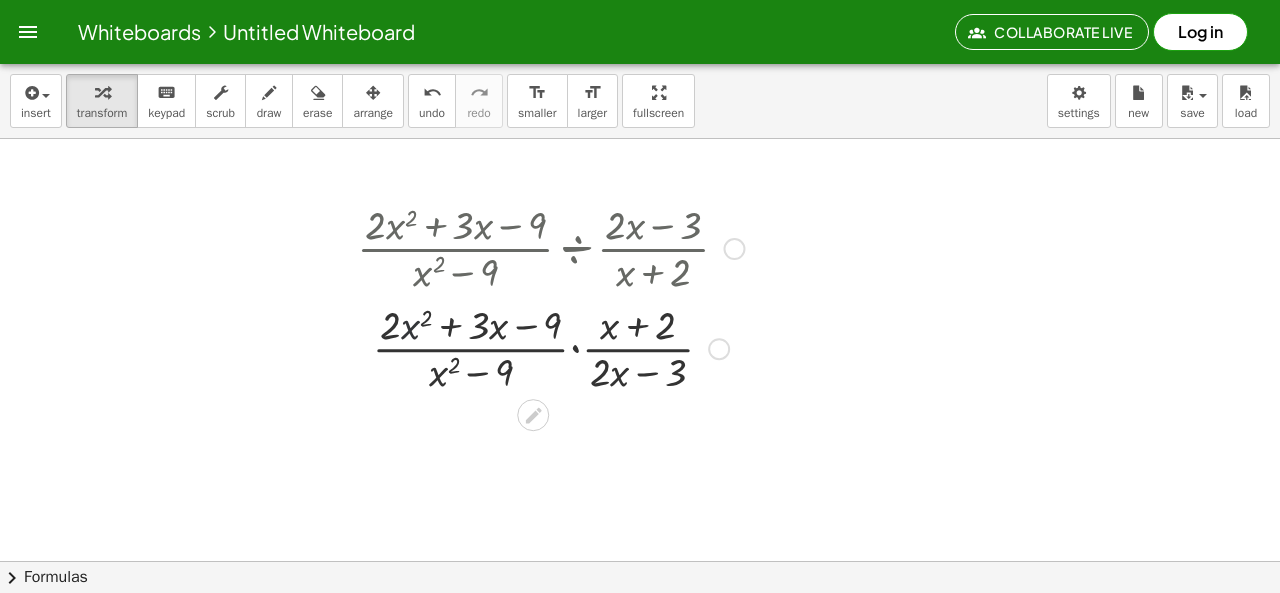 click at bounding box center (550, 347) 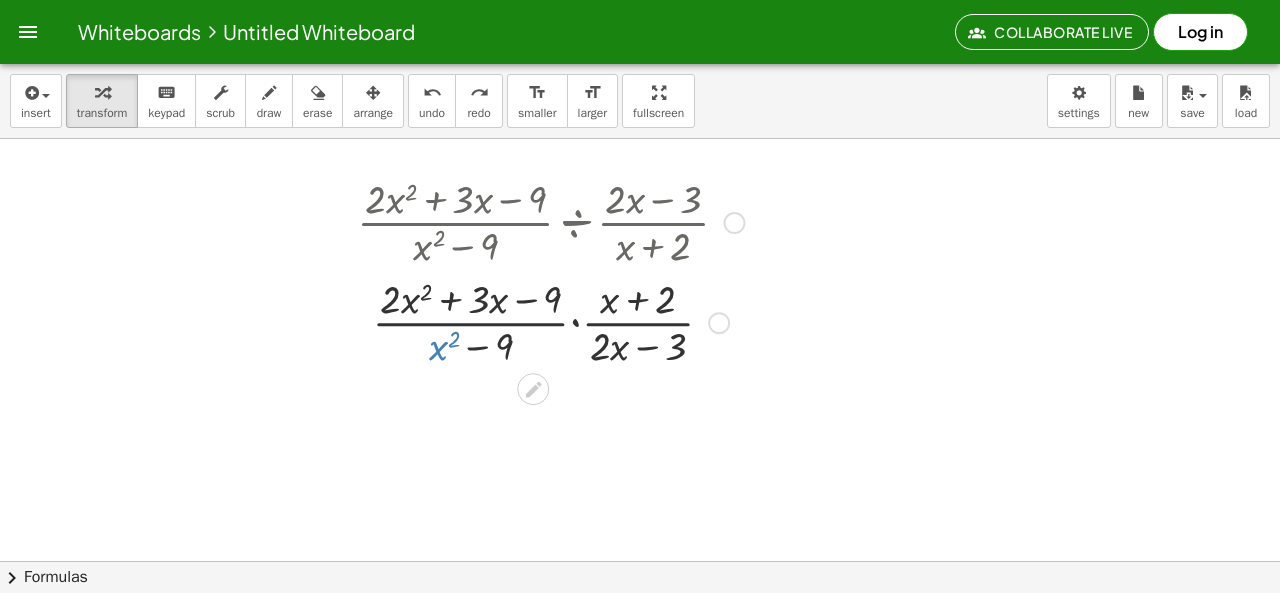 scroll, scrollTop: 17, scrollLeft: 0, axis: vertical 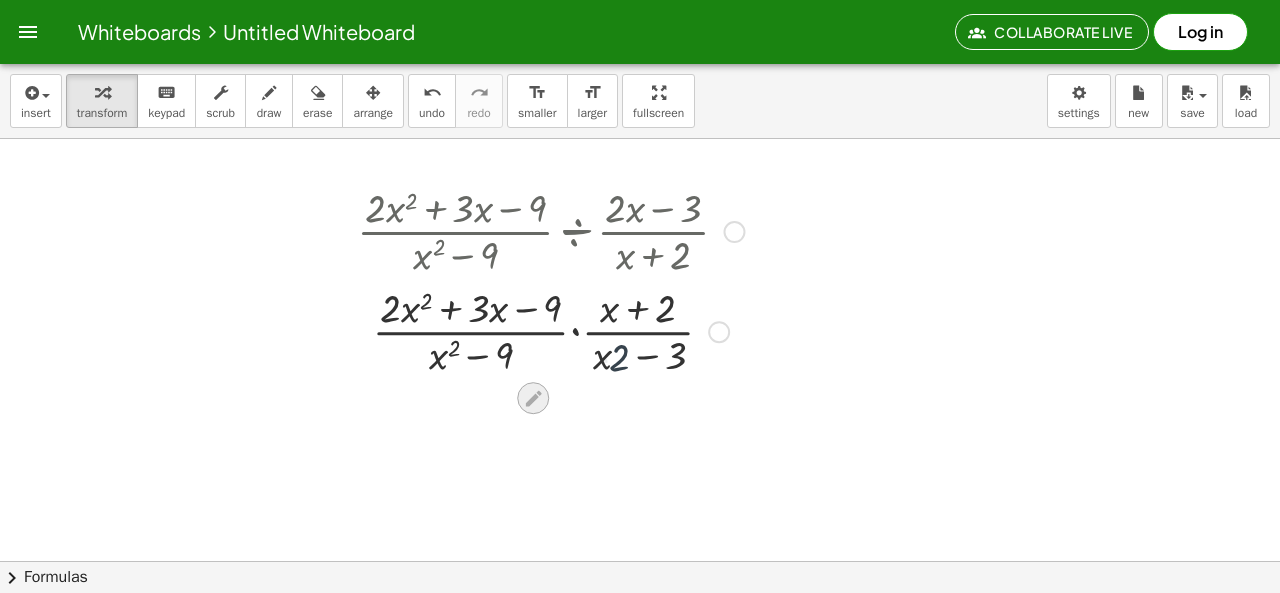 click 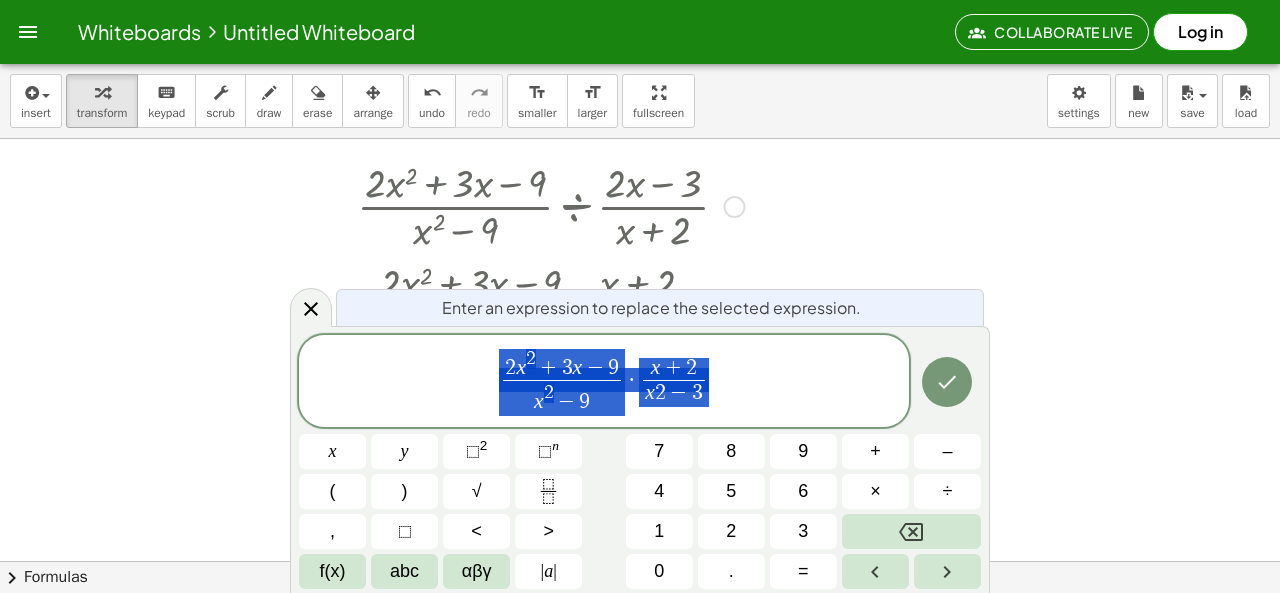 scroll, scrollTop: 43, scrollLeft: 0, axis: vertical 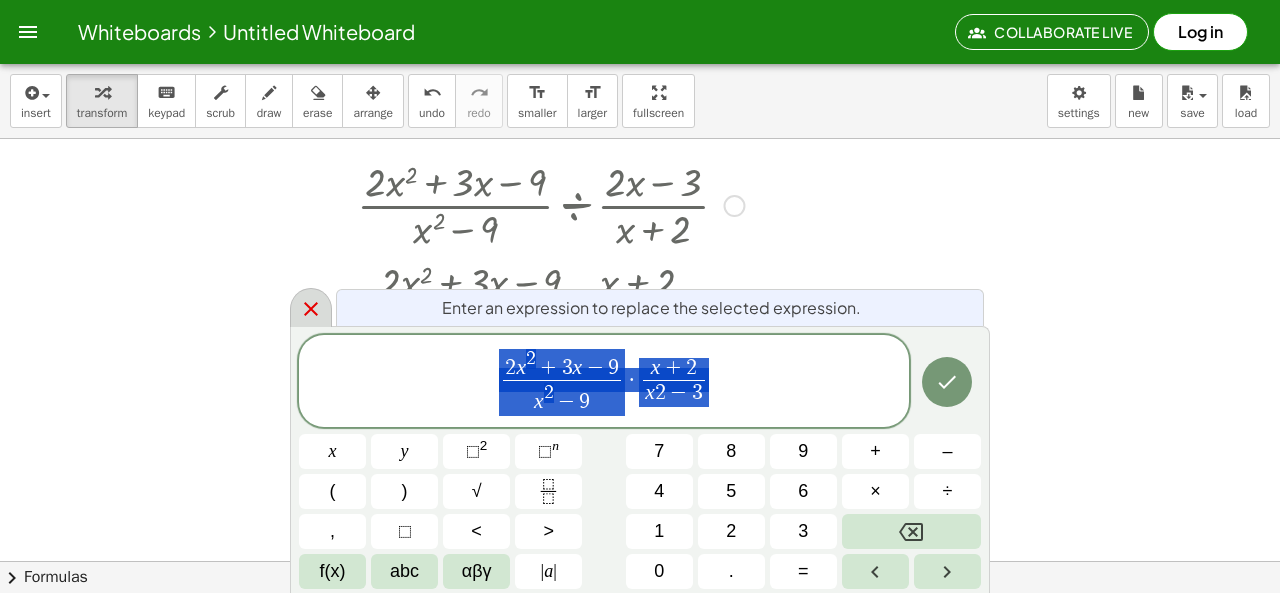 click 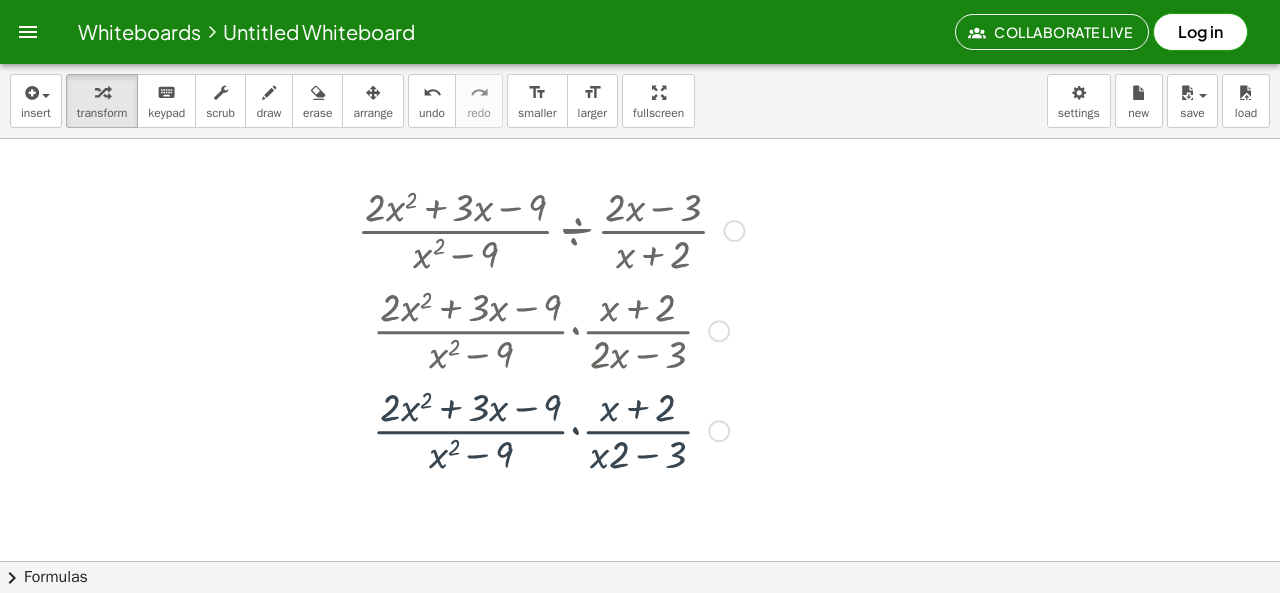 scroll, scrollTop: 17, scrollLeft: 0, axis: vertical 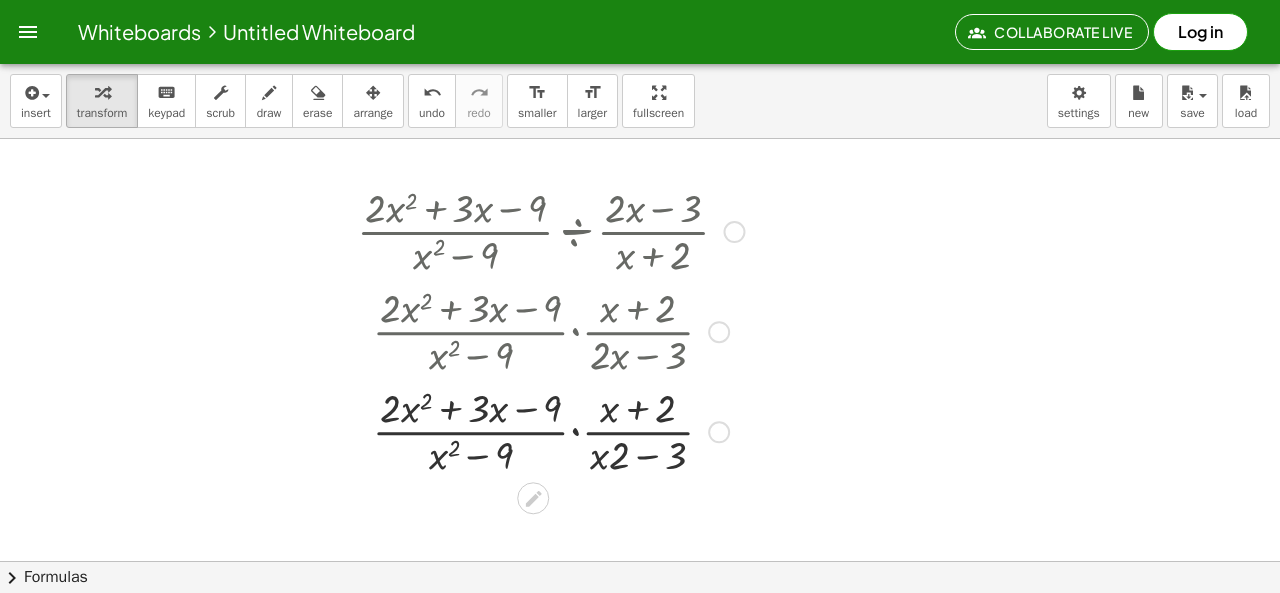 click at bounding box center [550, 230] 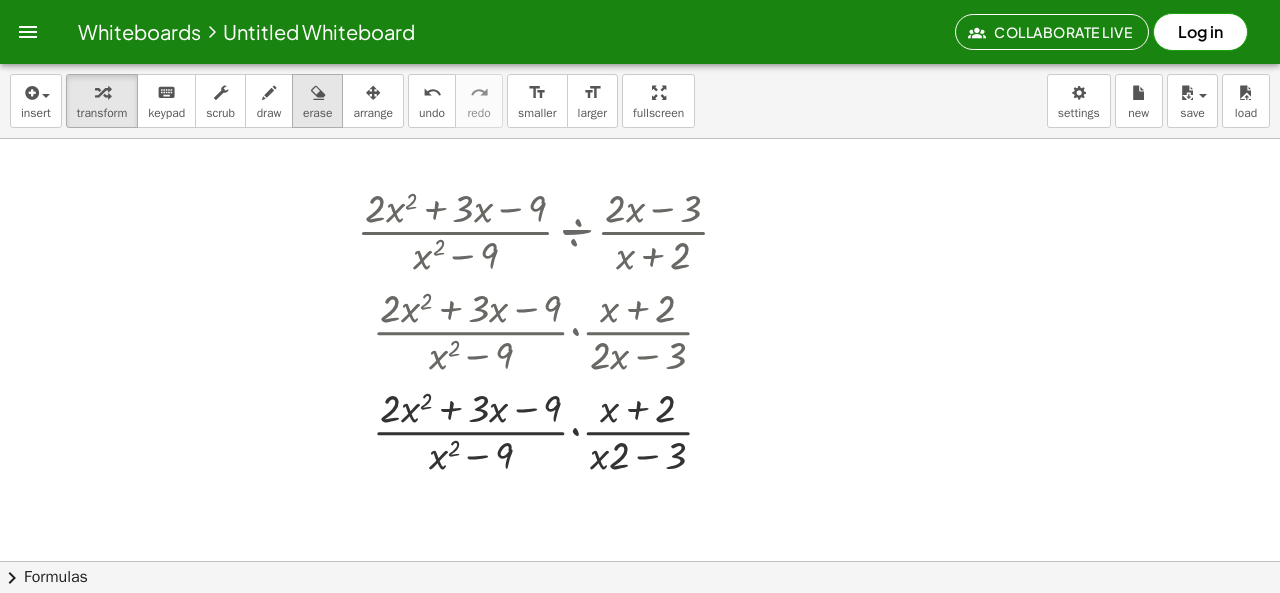 drag, startPoint x: 332, startPoint y: 102, endPoint x: 337, endPoint y: 115, distance: 13.928389 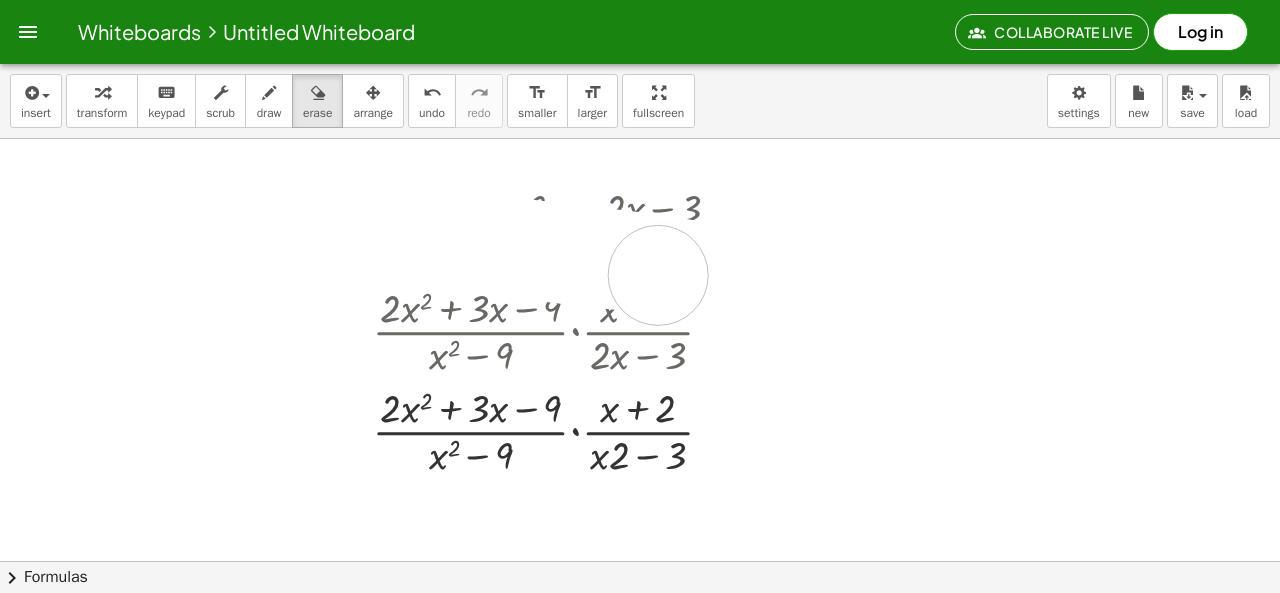 drag, startPoint x: 346, startPoint y: 221, endPoint x: 645, endPoint y: 199, distance: 299.80826 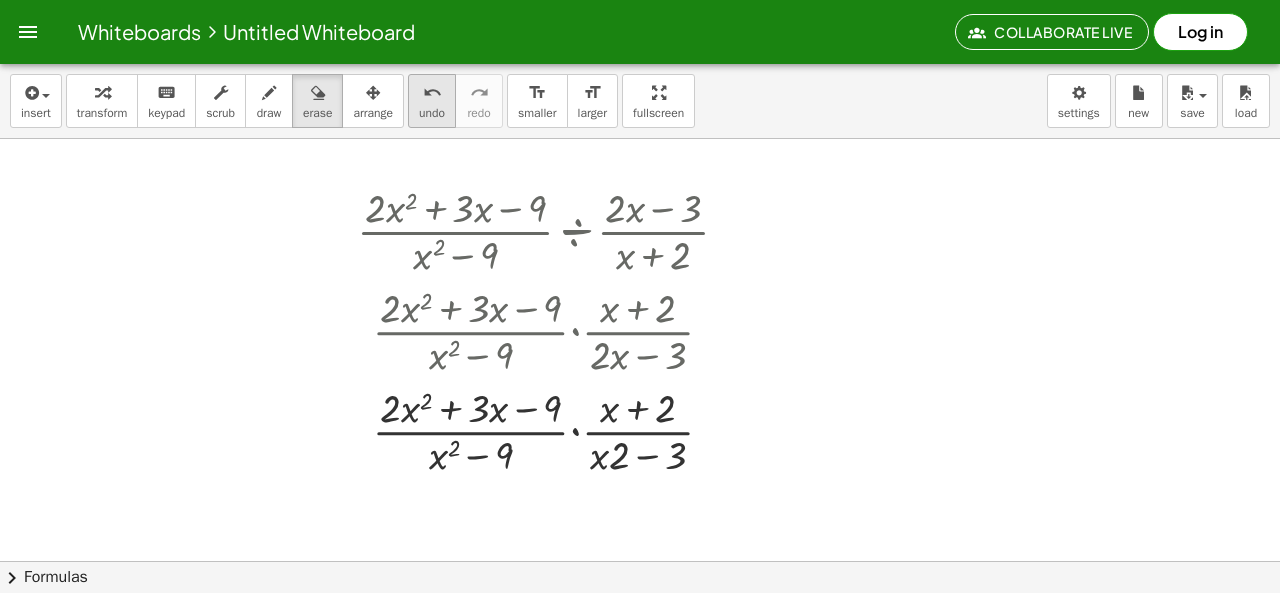 click on "undo" at bounding box center (432, 93) 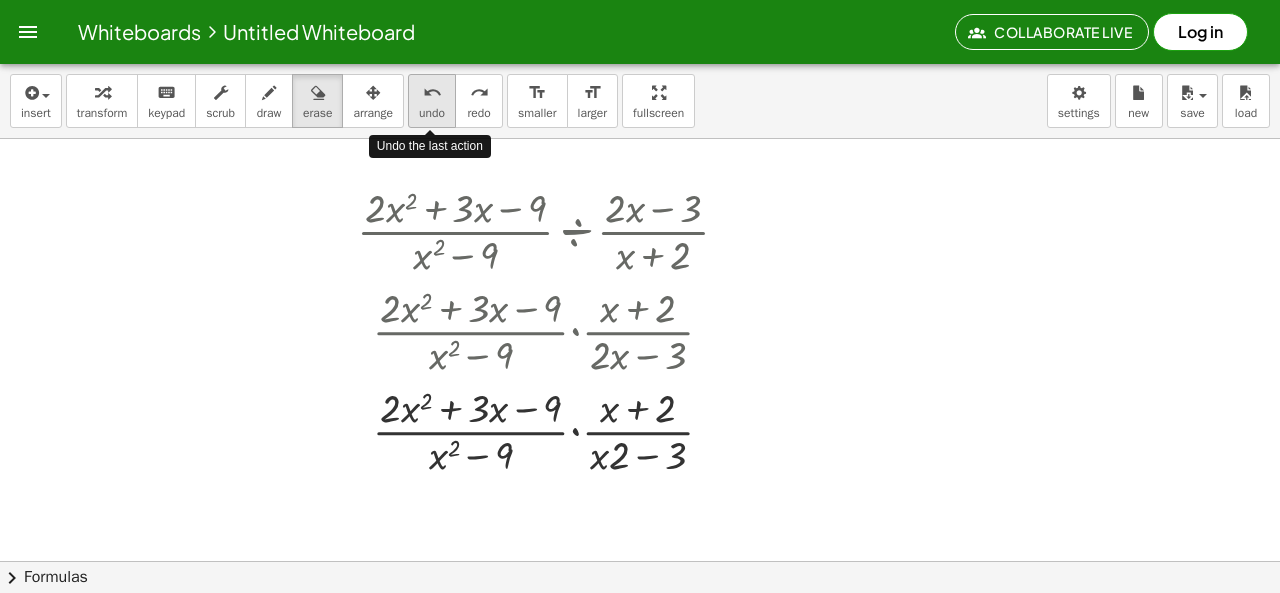 click on "undo" at bounding box center [432, 93] 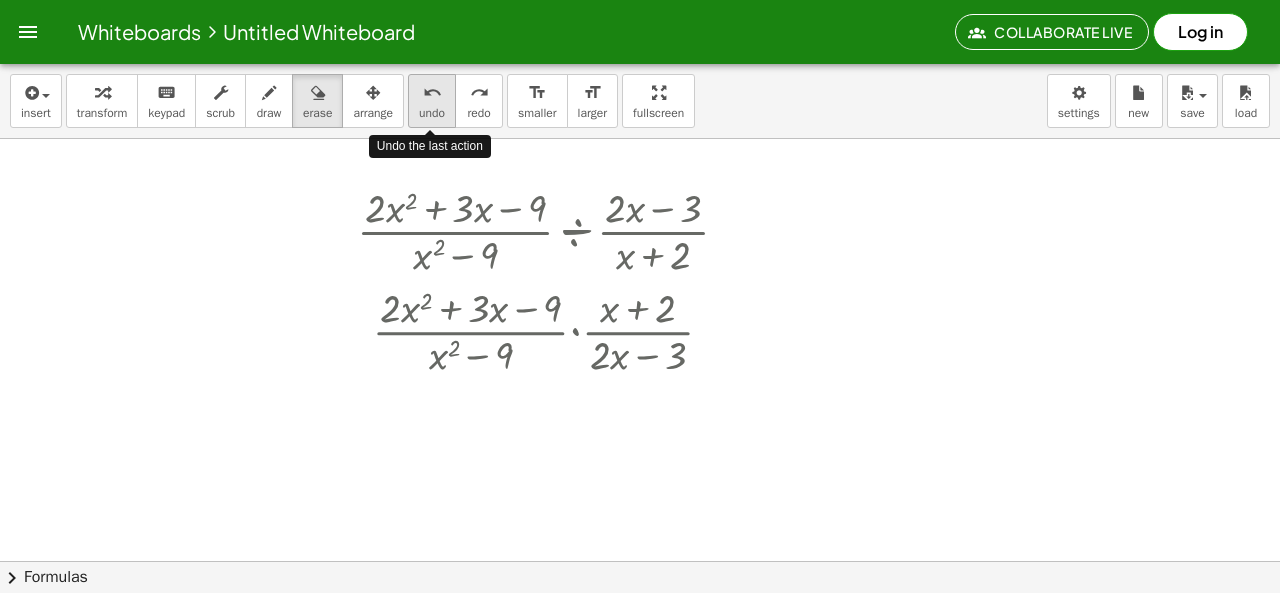 click on "undo" at bounding box center [432, 93] 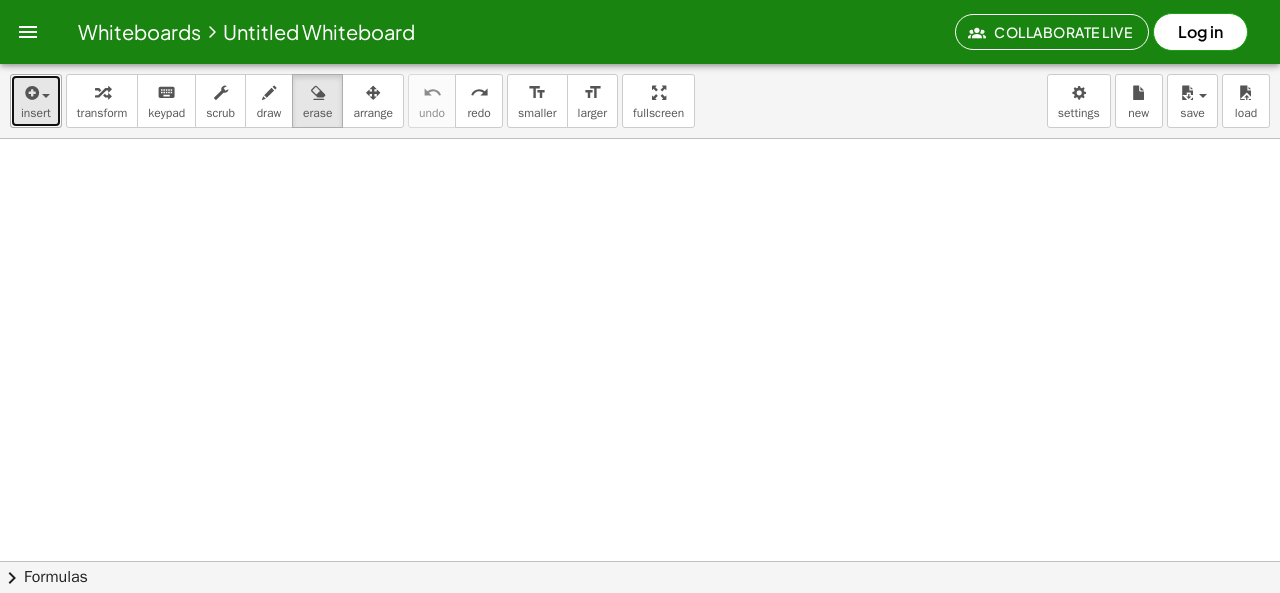 click on "insert" at bounding box center [36, 101] 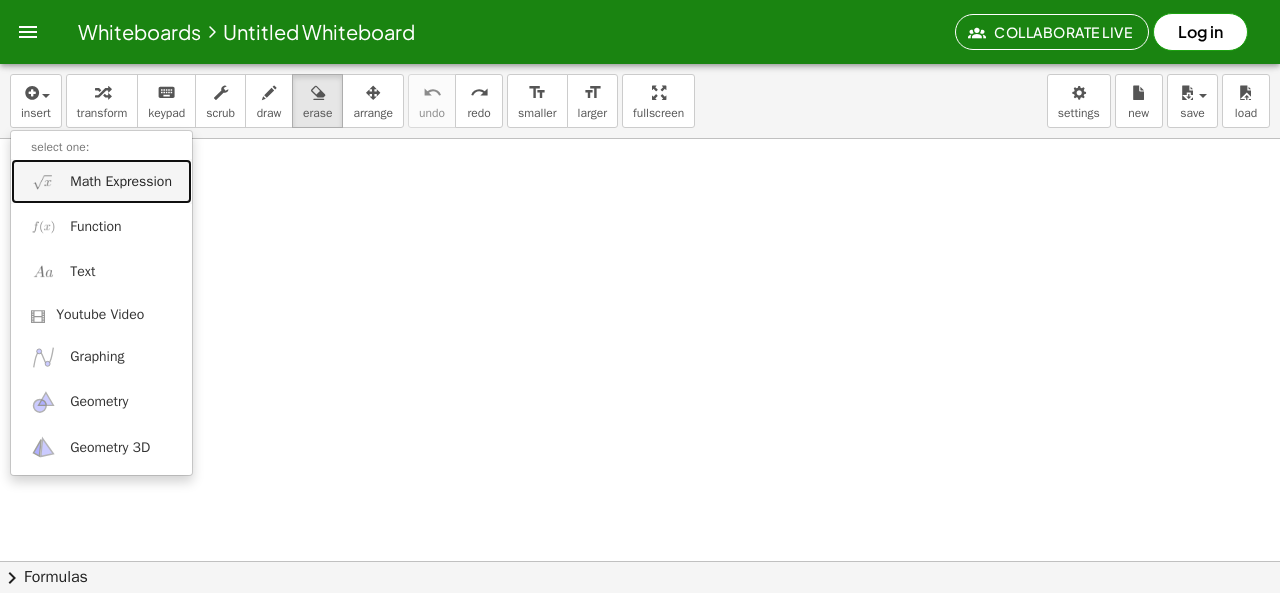click on "Math Expression" at bounding box center (121, 182) 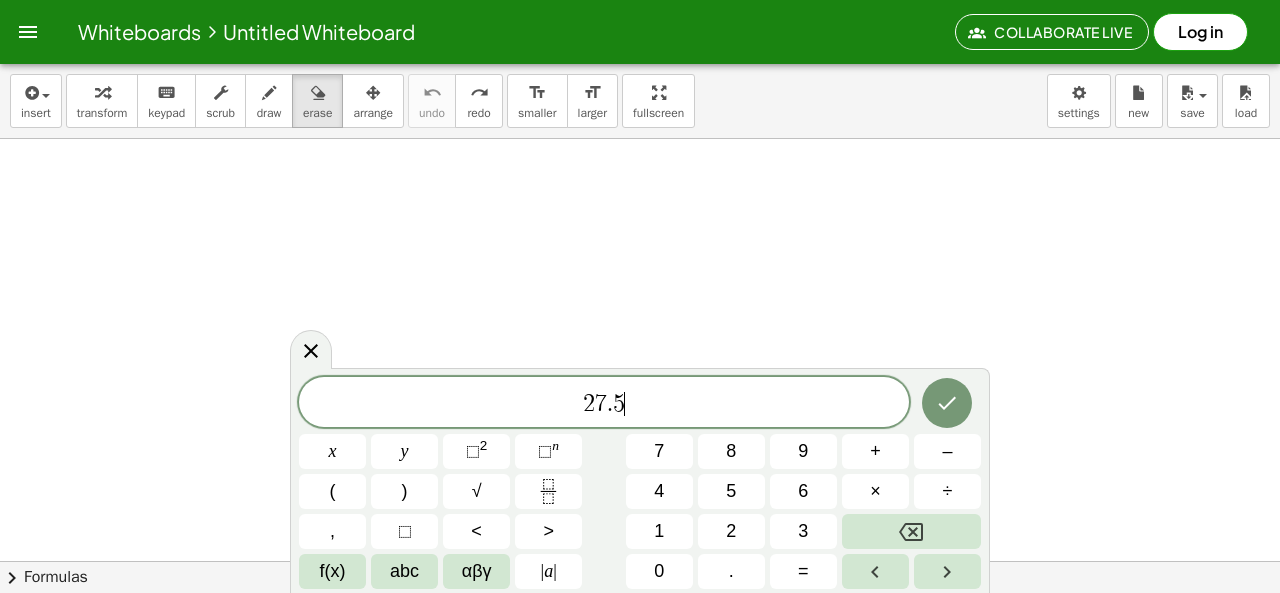 click 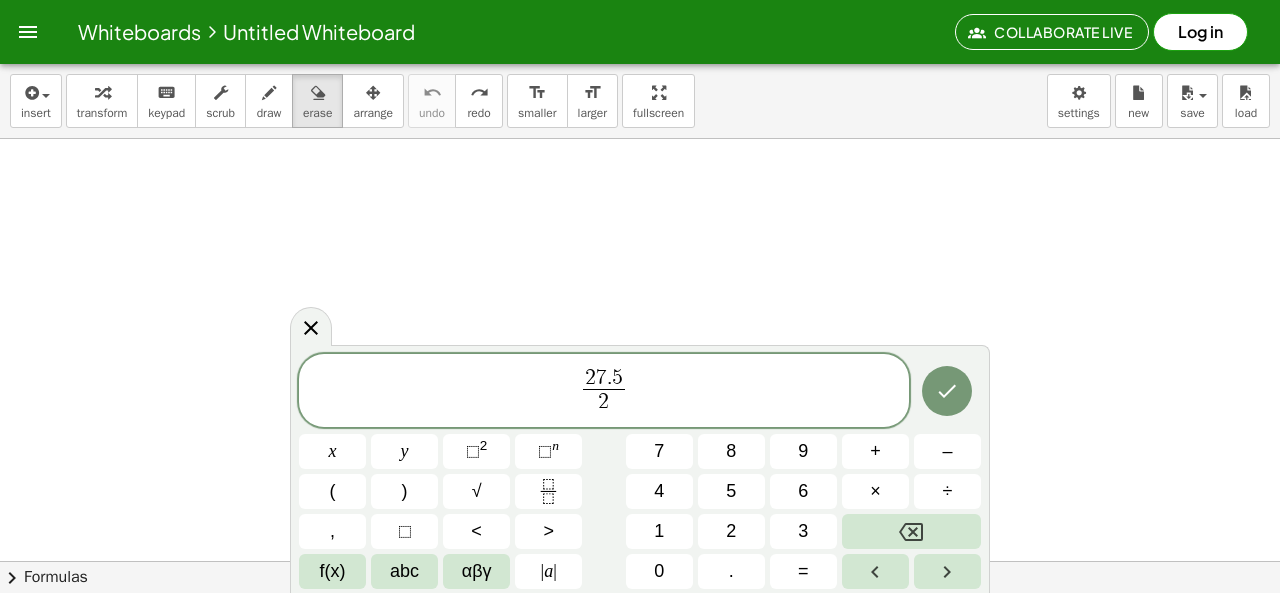 click on "×" at bounding box center (875, 491) 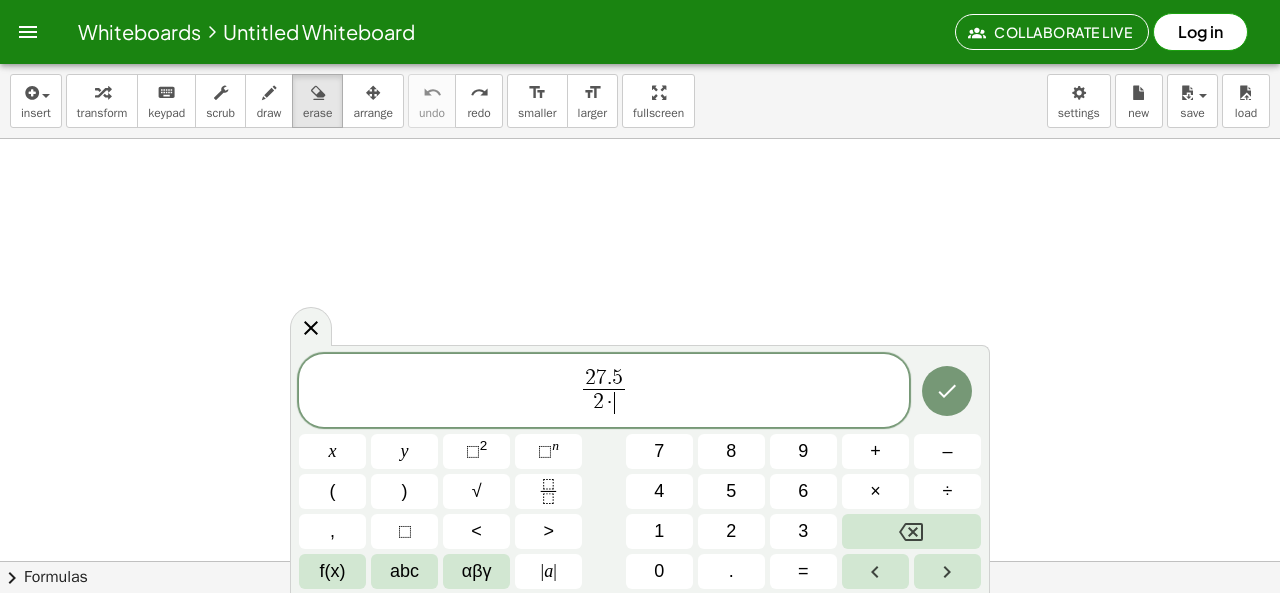 click 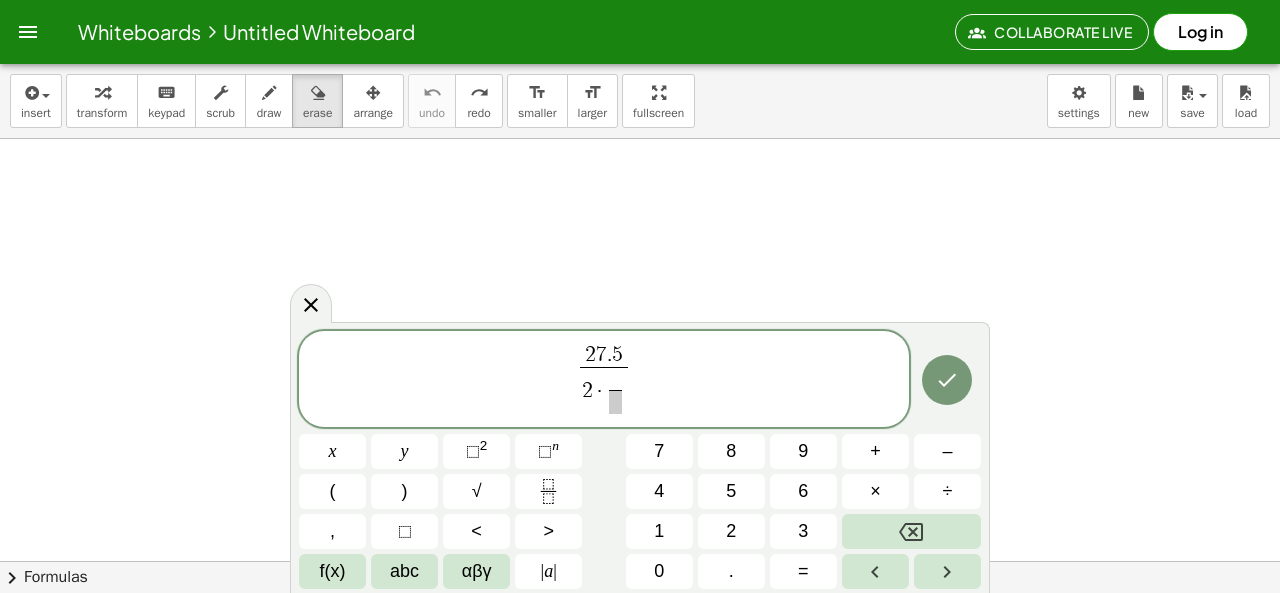 click on "2" at bounding box center (731, 531) 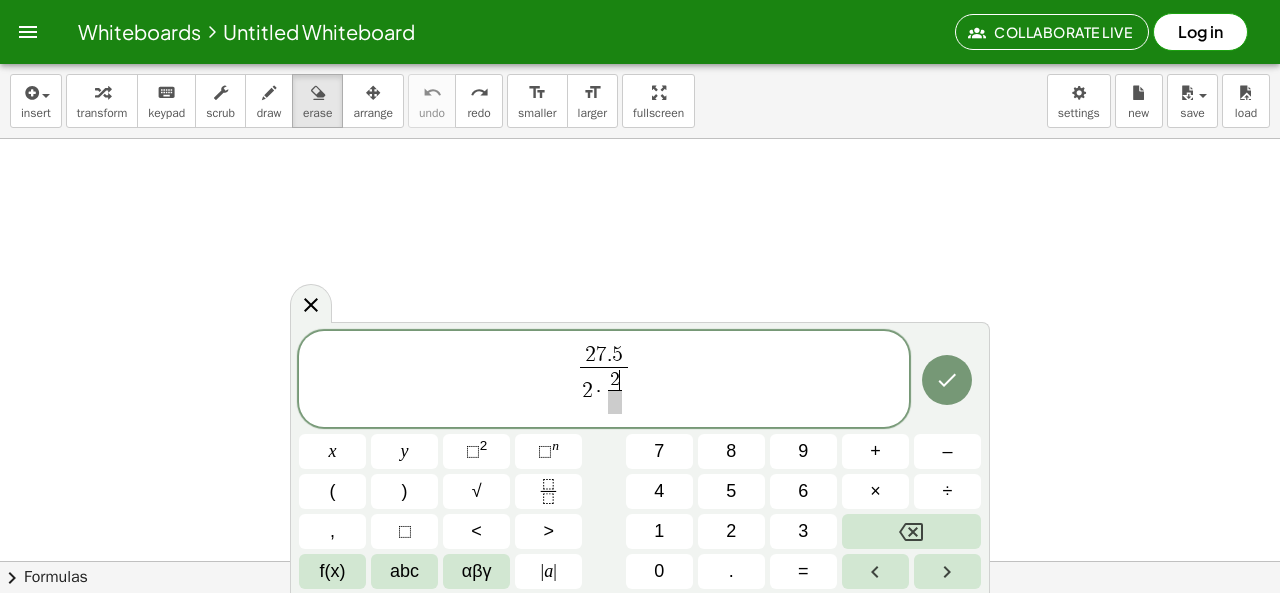 click on "2" at bounding box center [731, 531] 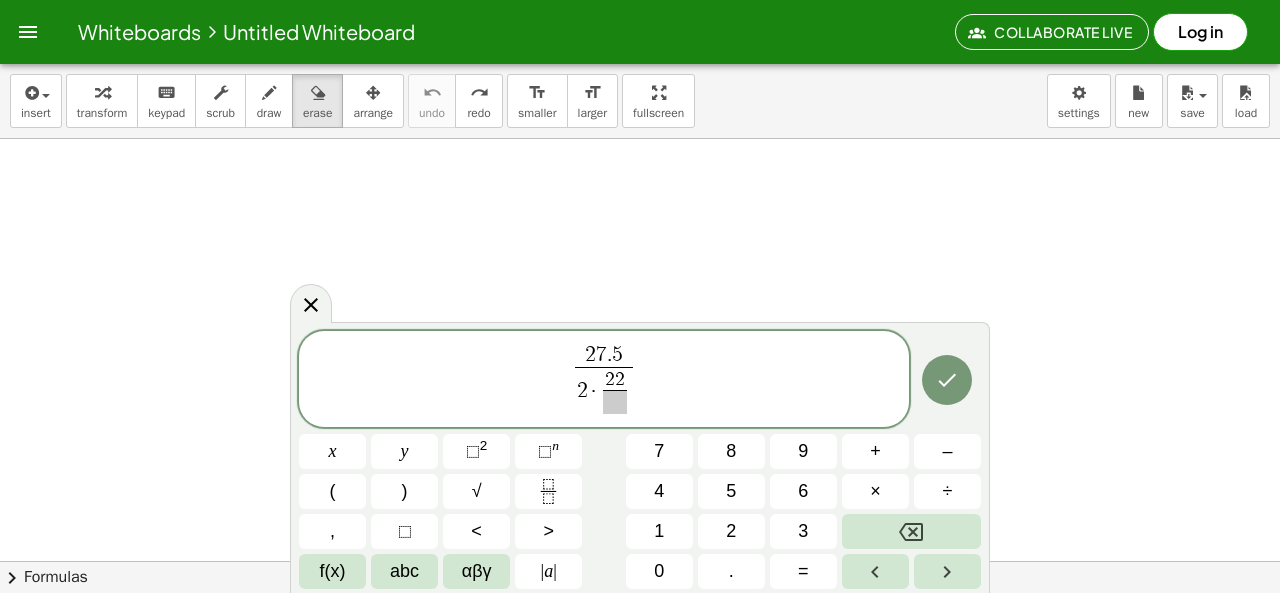 click at bounding box center [615, 402] 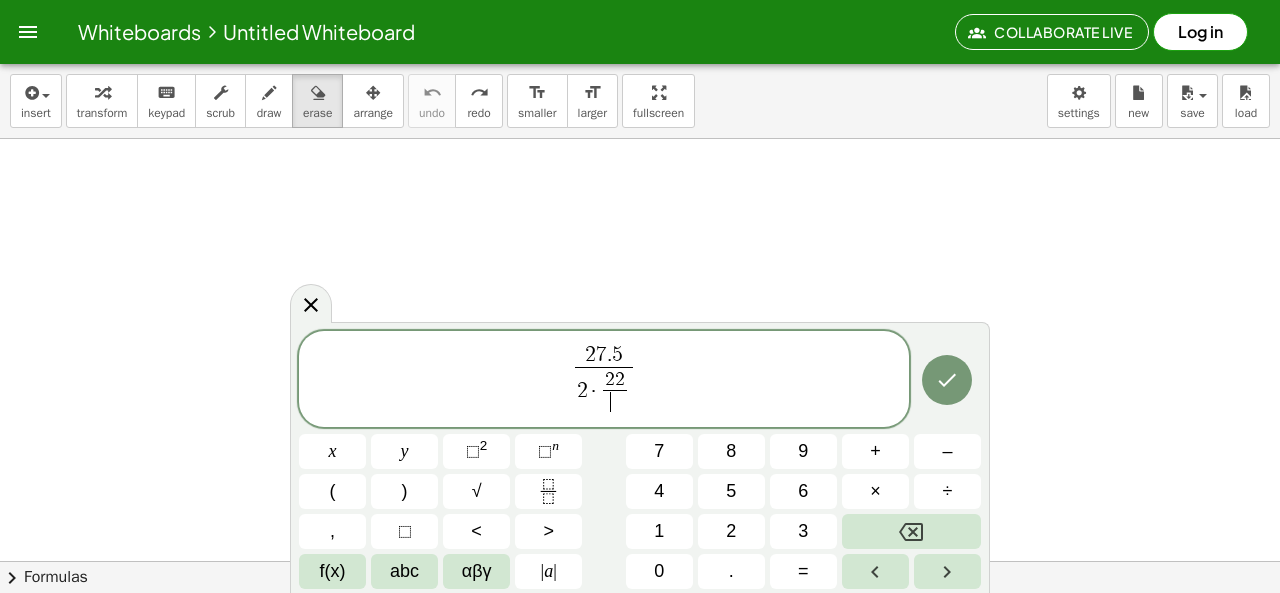 click on "7" at bounding box center [659, 451] 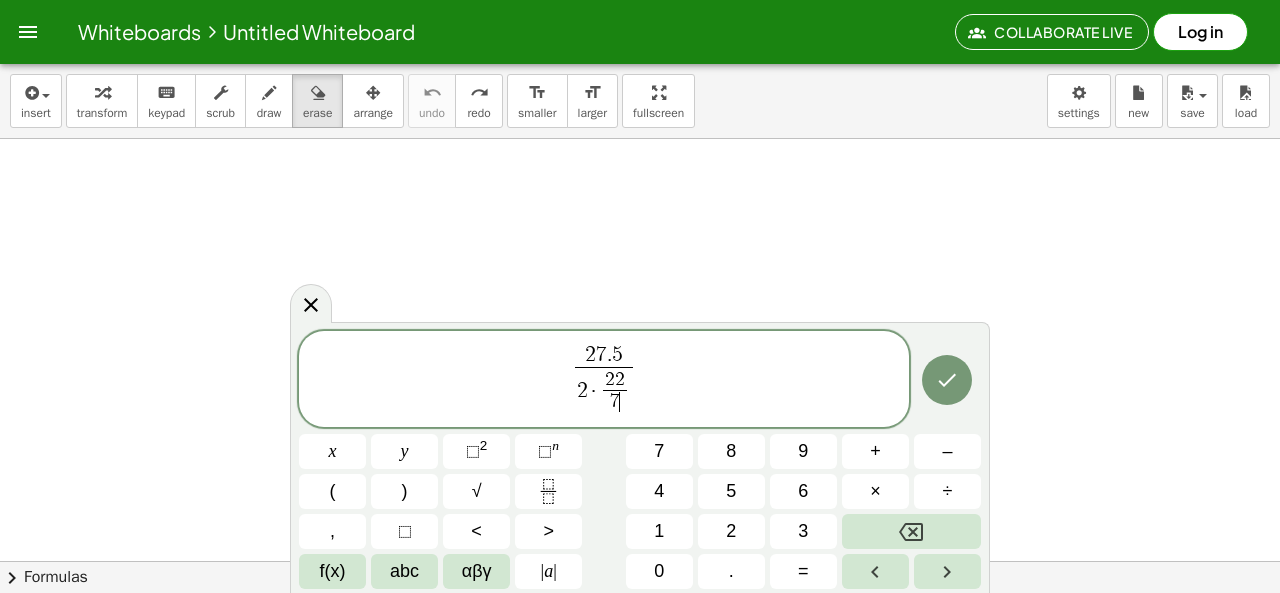 click on "[NUMBER] [NUMBER] [NUMBER] [NUMBER]" at bounding box center [604, 380] 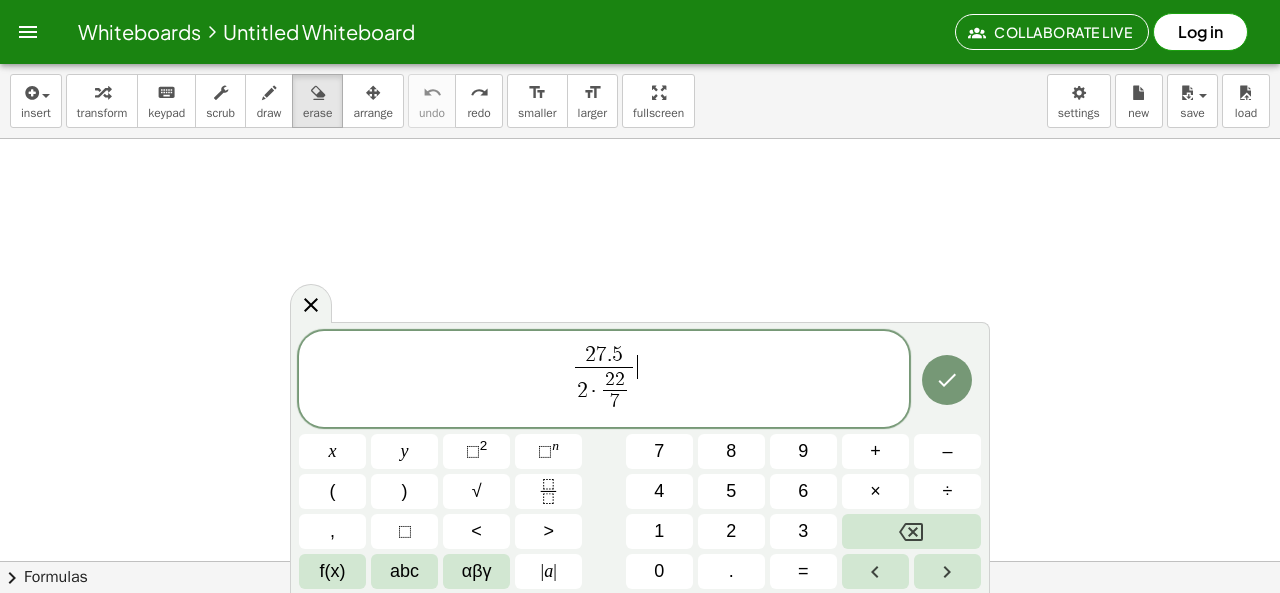 click on "[NUMBER] [NUMBER] [NUMBER] [NUMBER]" at bounding box center [604, 391] 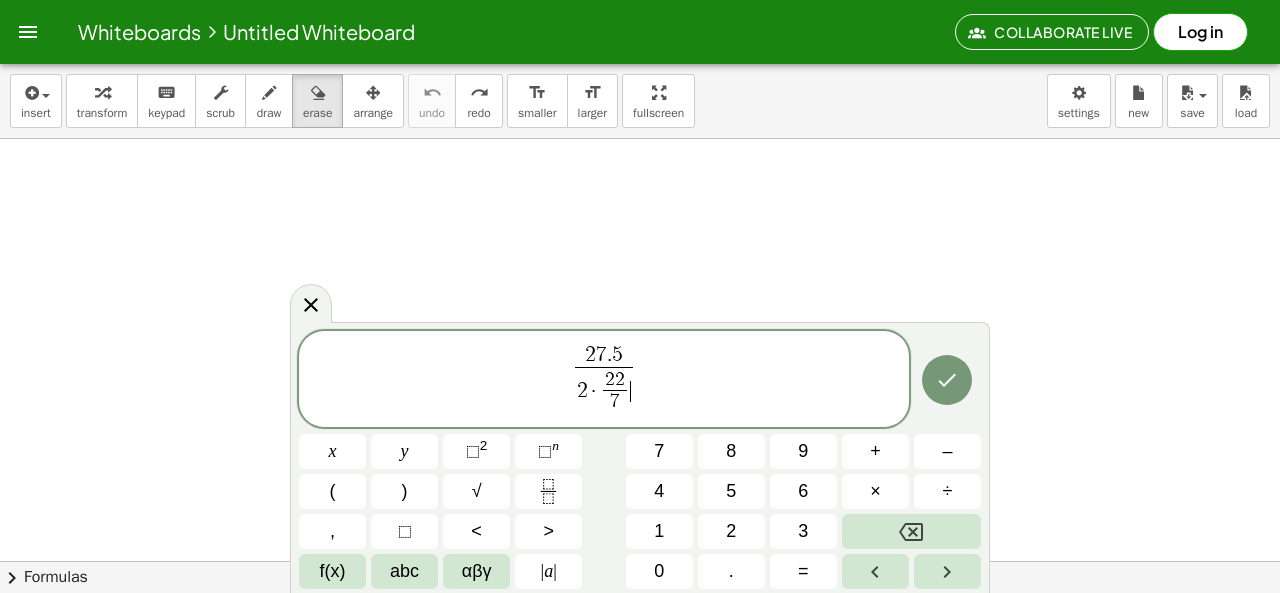 click on "×" at bounding box center (875, 491) 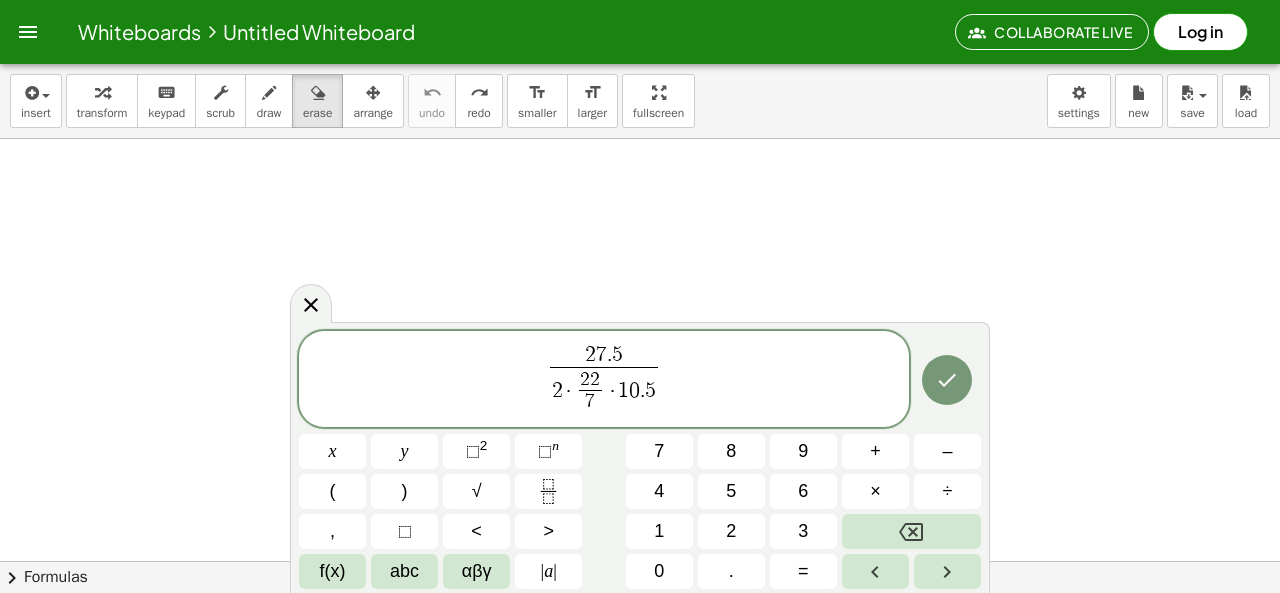 click on "[NUMBER] [NUMBER] [NUMBER] [NUMBER] [NUMBER] [NUMBER]" at bounding box center (604, 380) 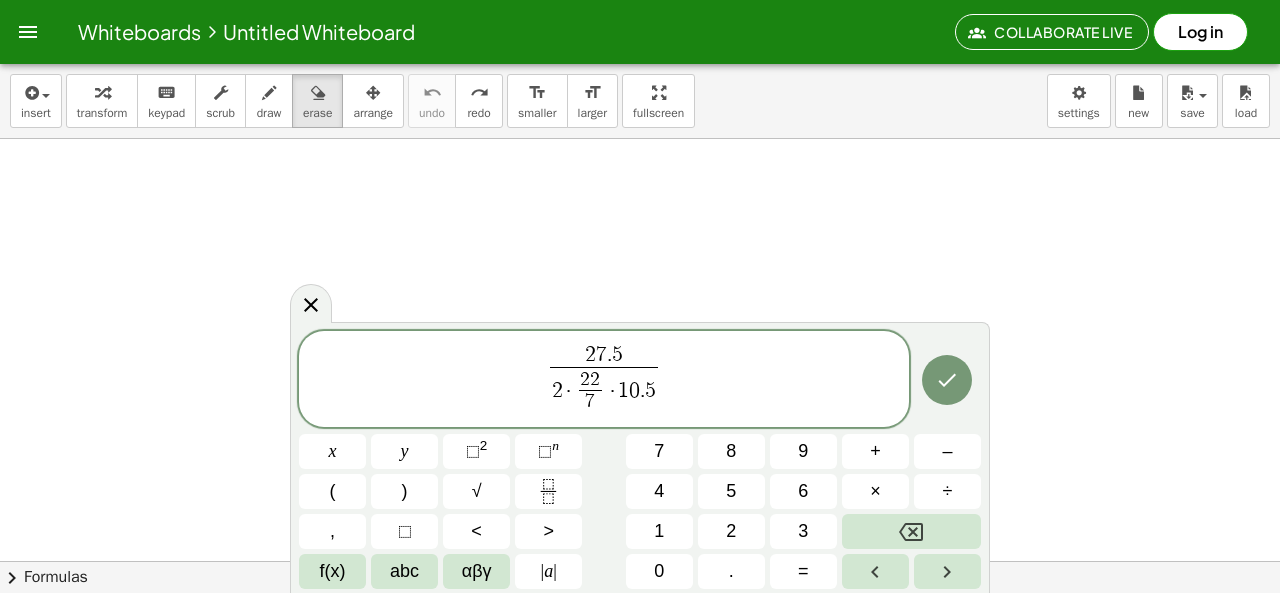 click on "=" at bounding box center (803, 571) 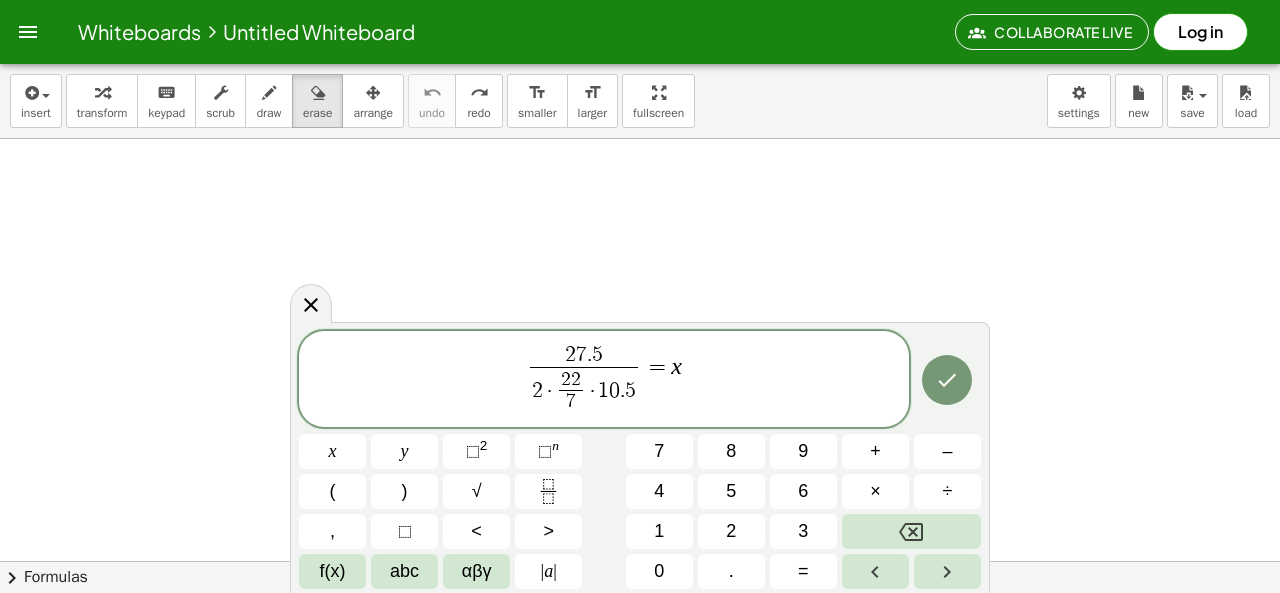 click 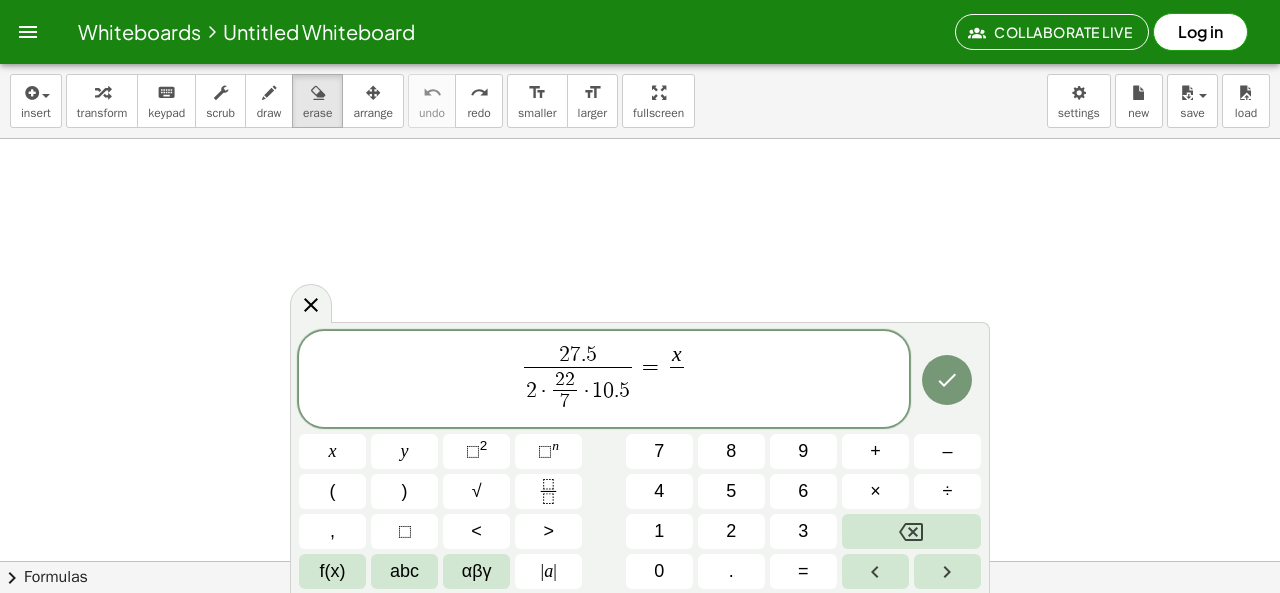 click on "3" at bounding box center [803, 531] 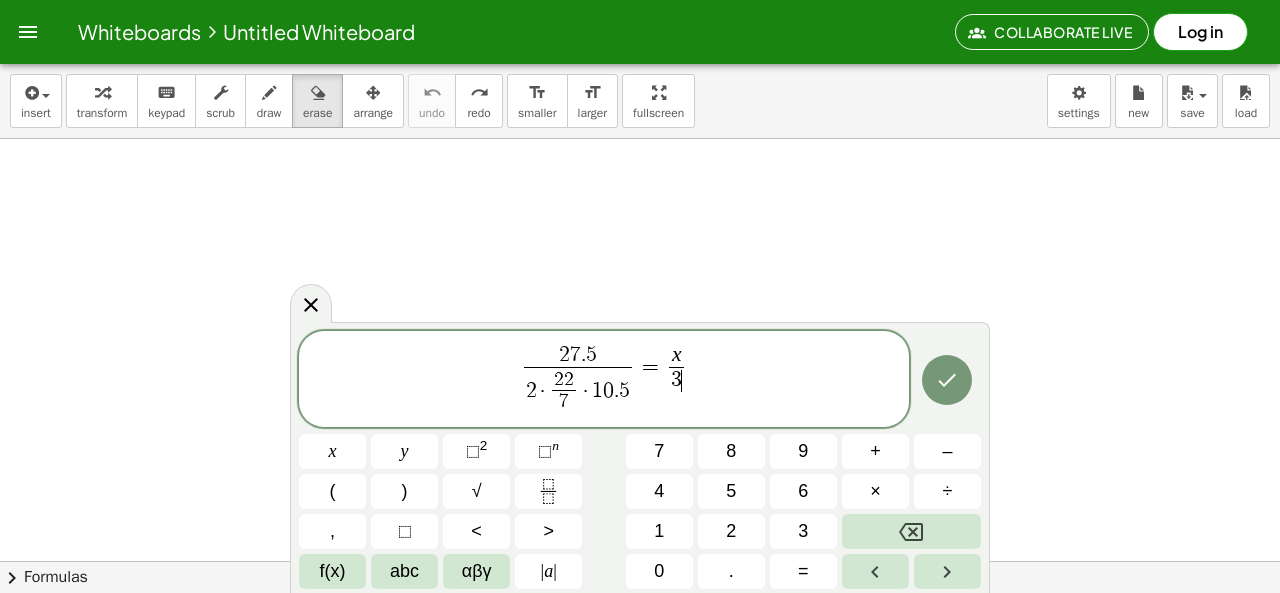 click on "6" at bounding box center [803, 491] 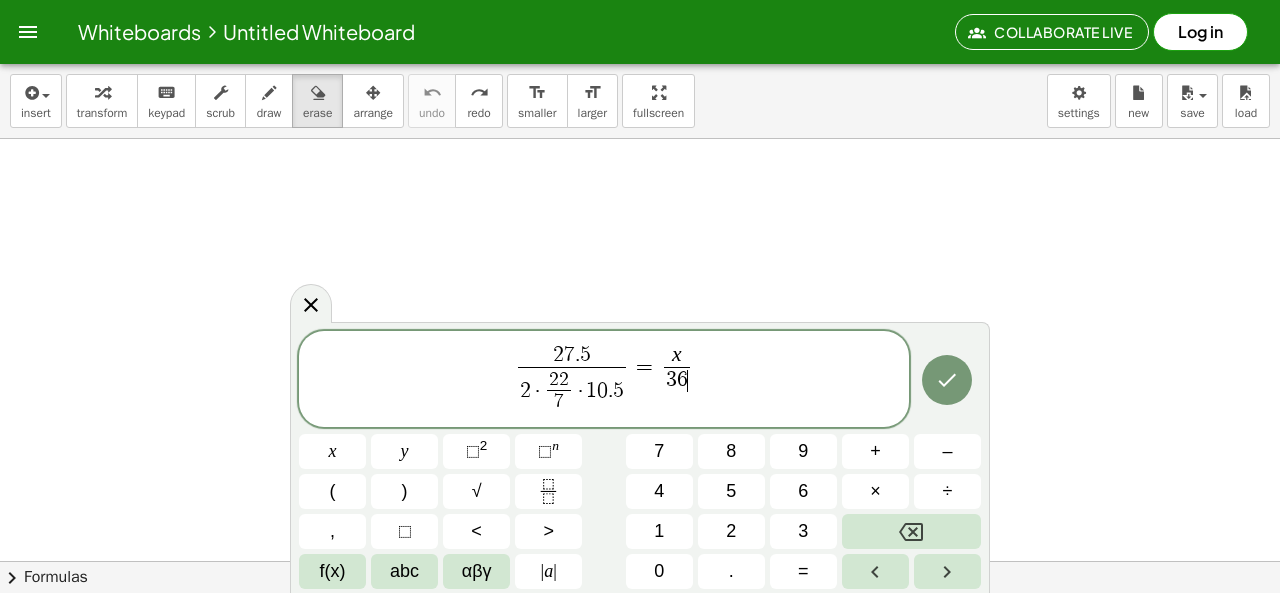 click on "0" at bounding box center [659, 571] 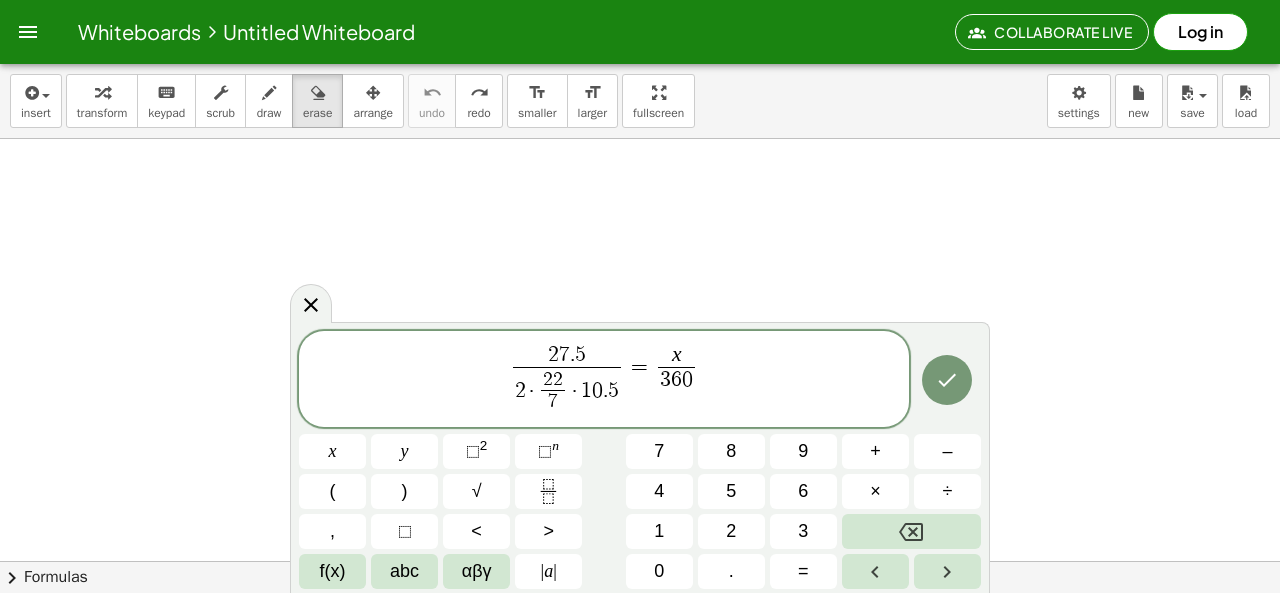 click 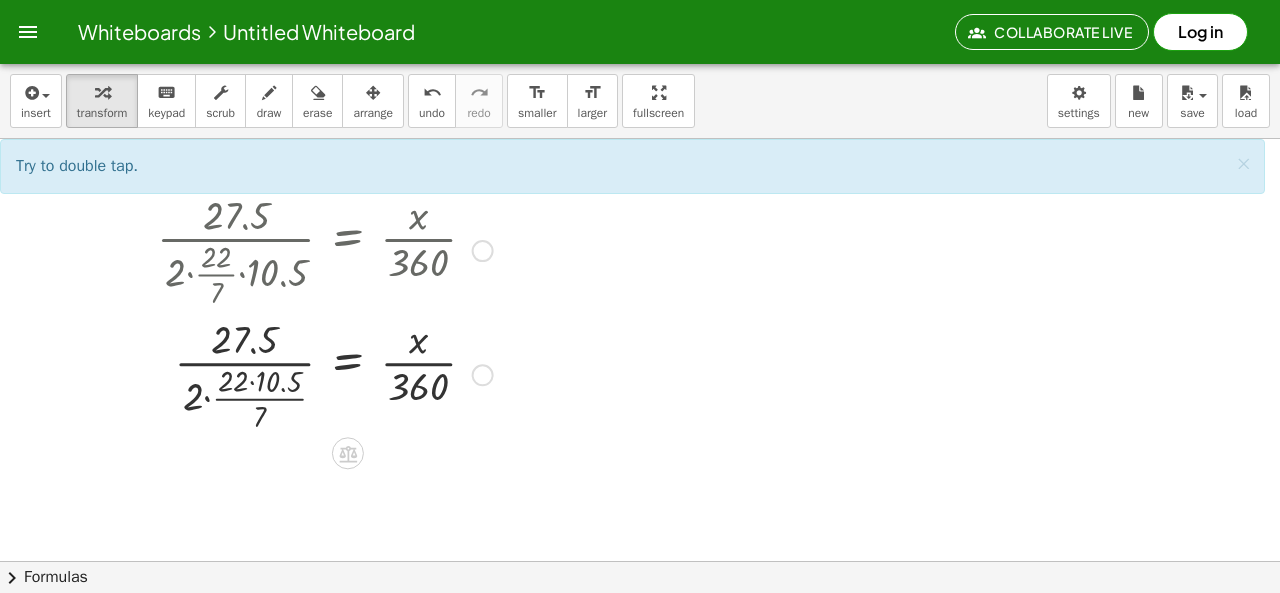 click on "Try to double tap." at bounding box center (77, 166) 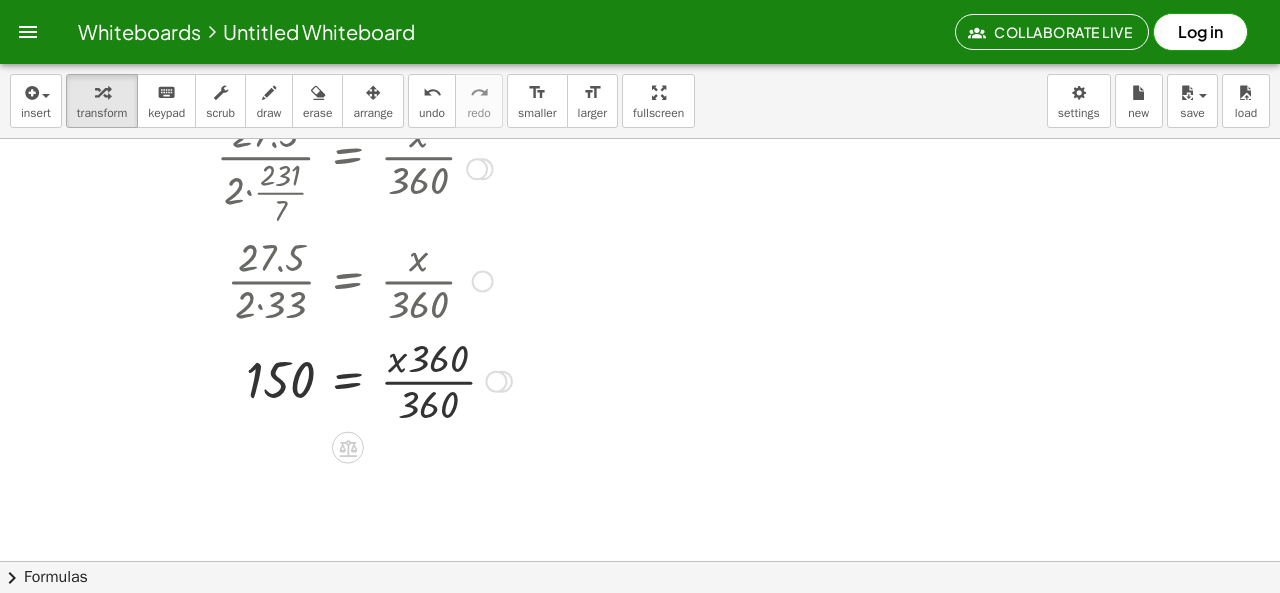scroll, scrollTop: 236, scrollLeft: 0, axis: vertical 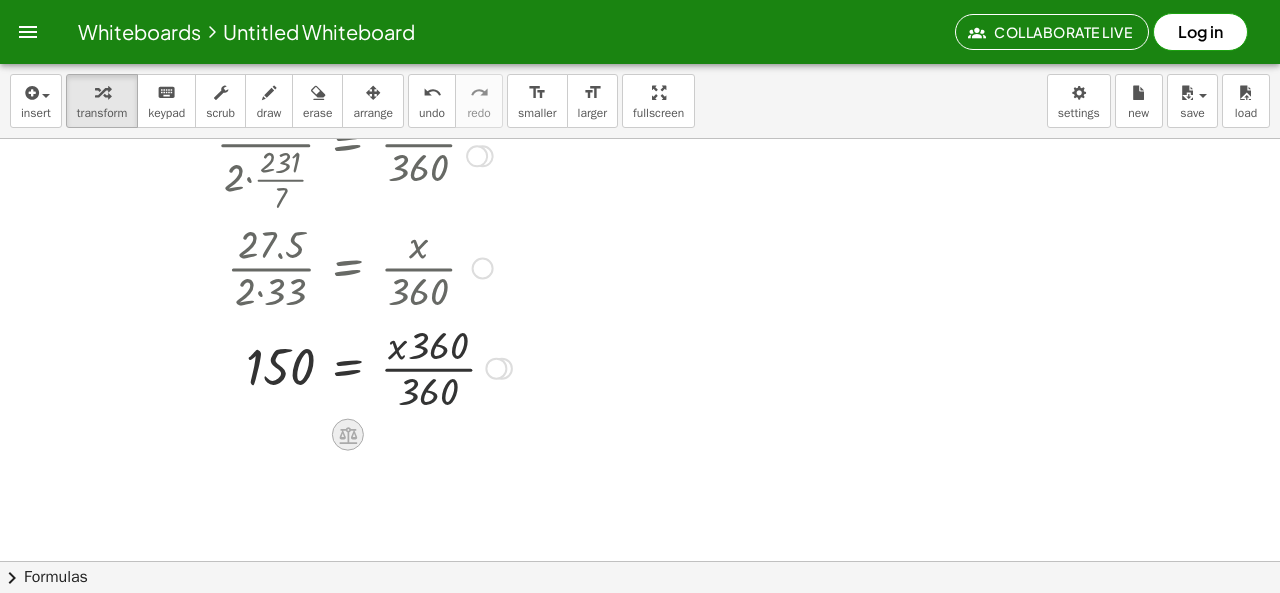 click 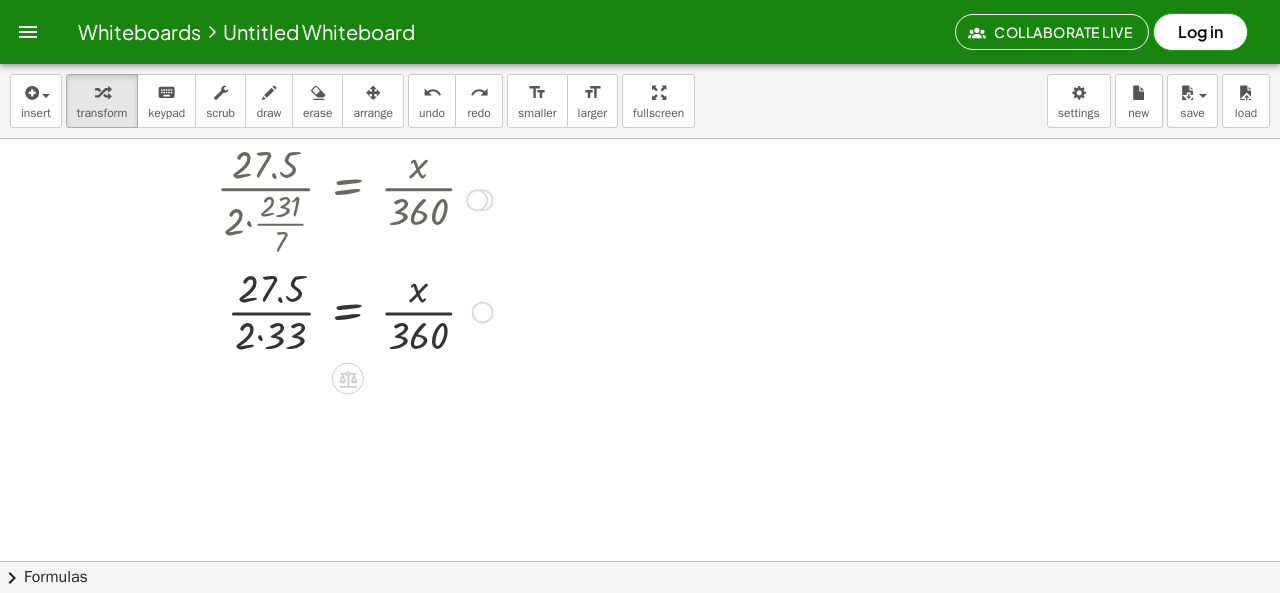 scroll, scrollTop: 184, scrollLeft: 0, axis: vertical 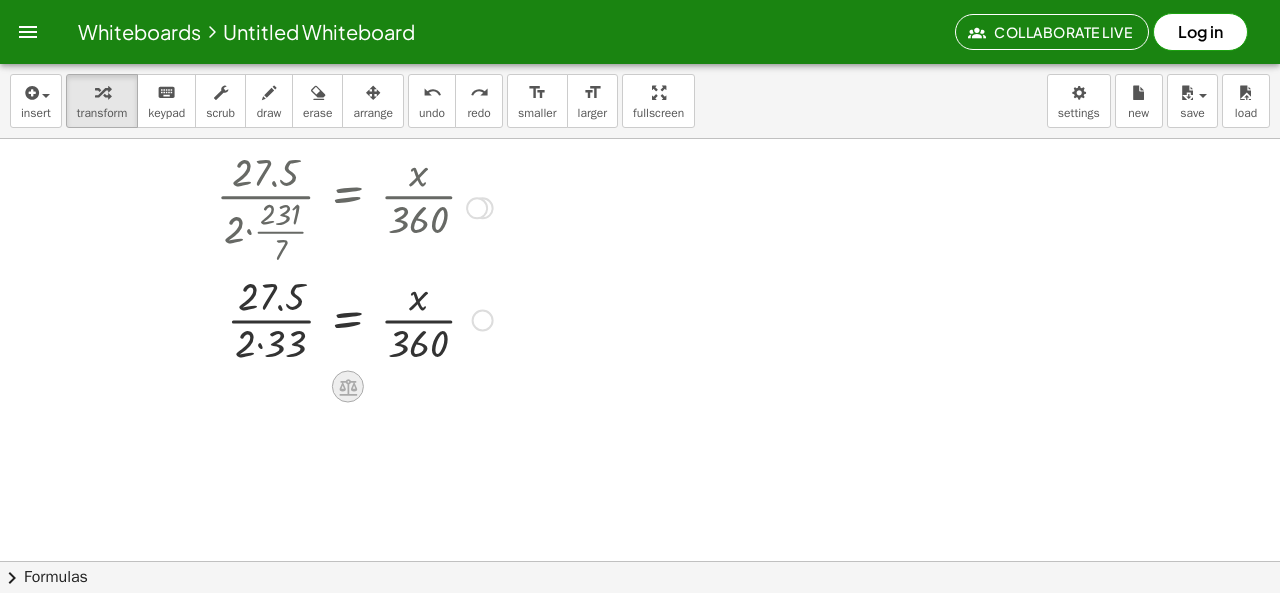 click 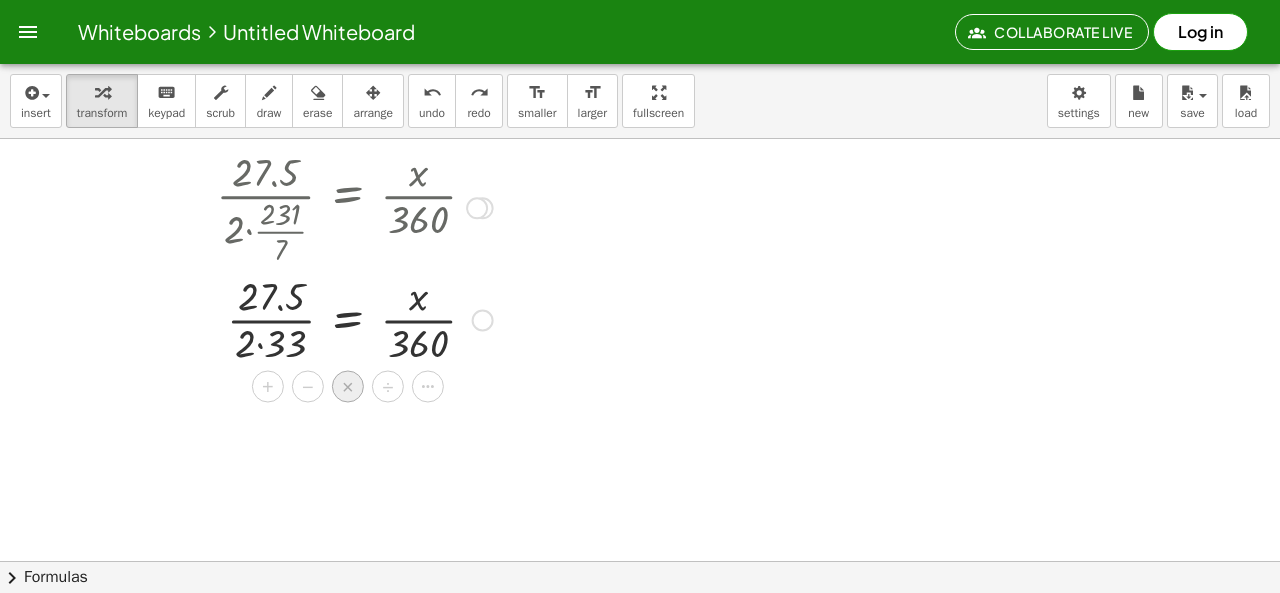 click on "×" at bounding box center (348, 387) 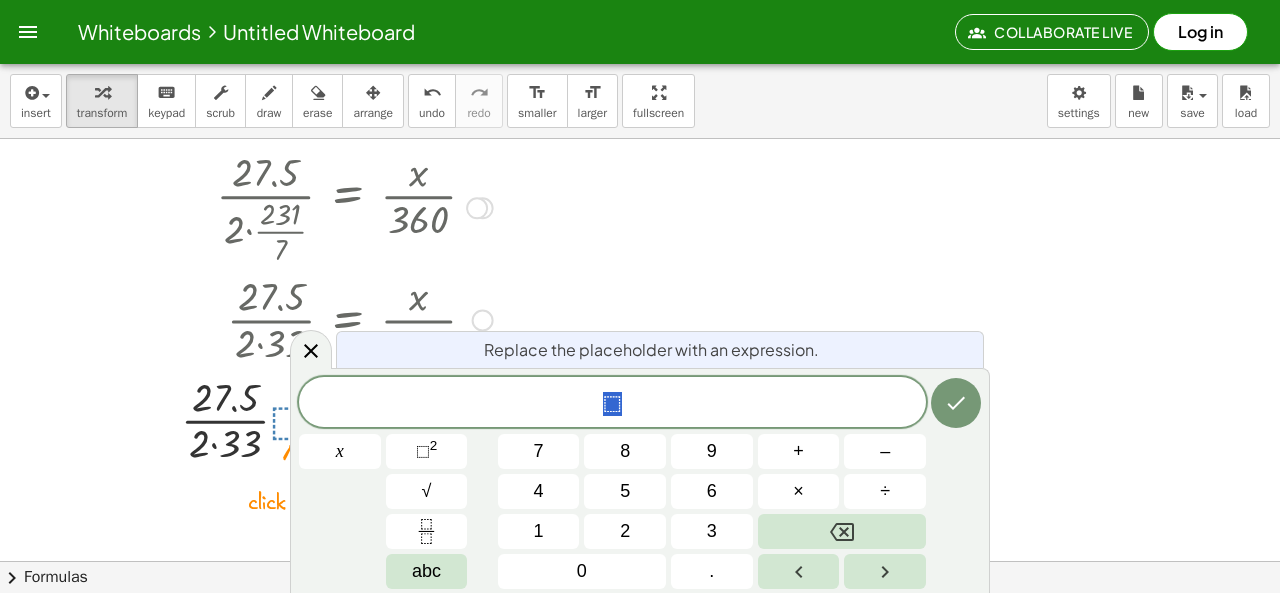 click on "3" at bounding box center (712, 531) 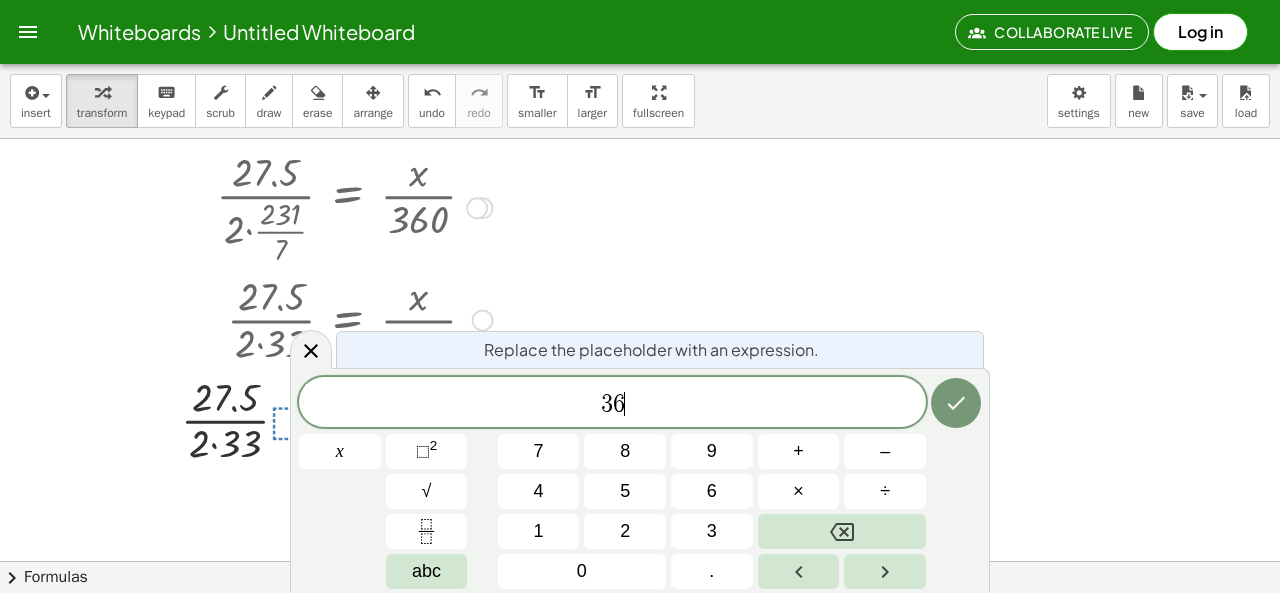 click on "0" at bounding box center [582, 571] 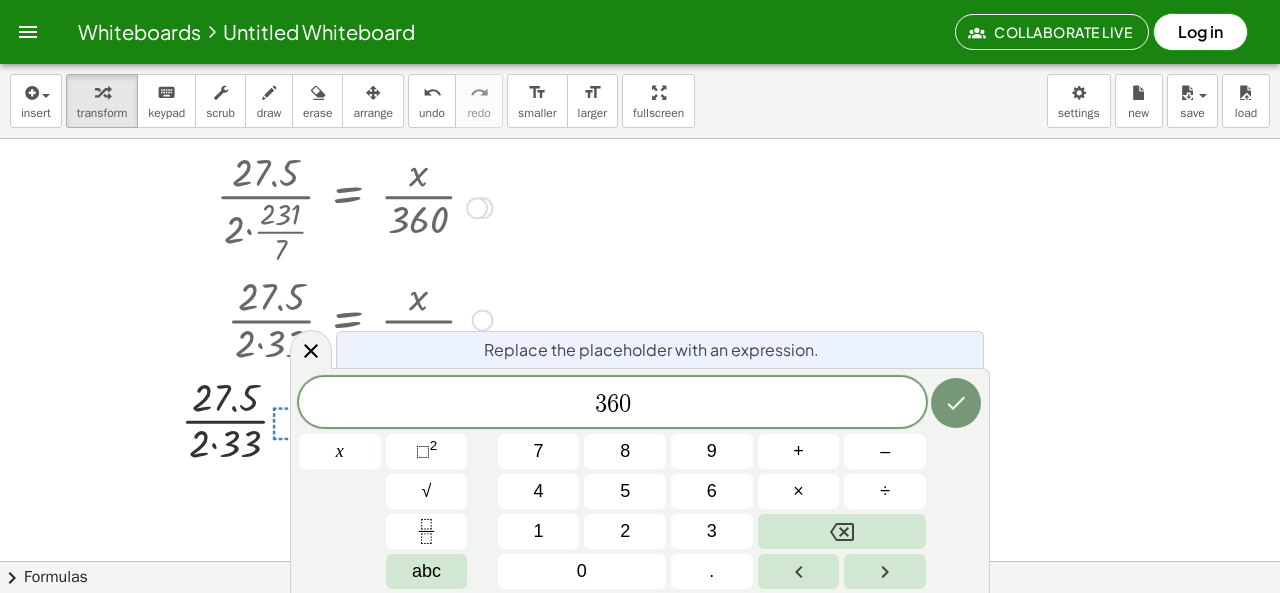 click 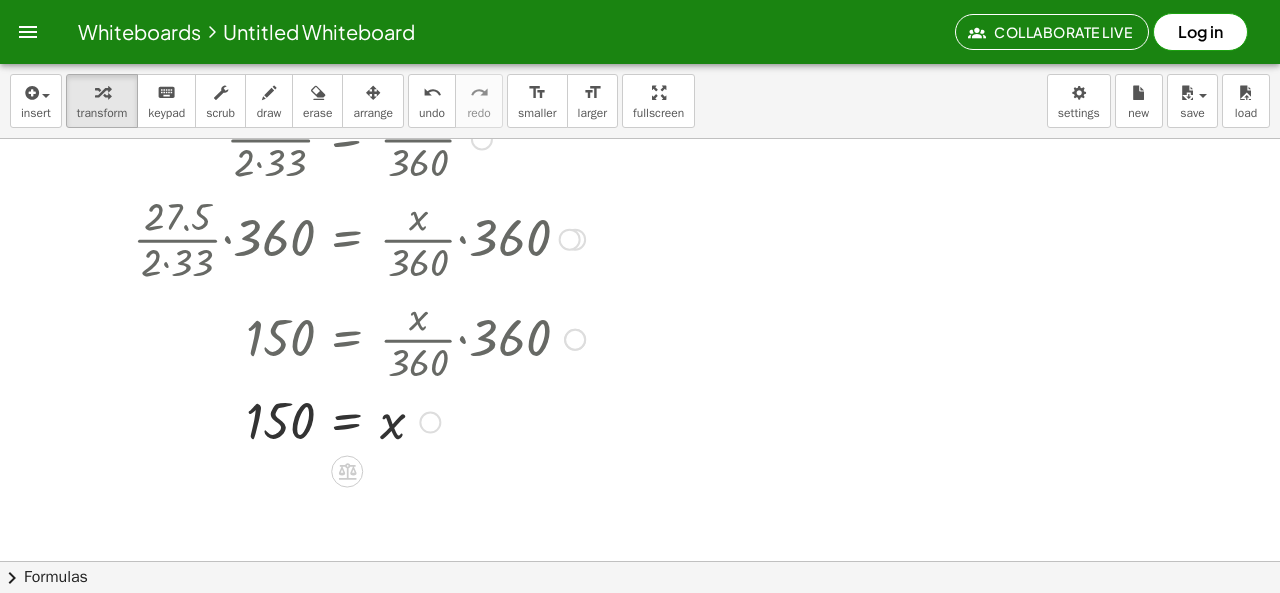 scroll, scrollTop: 406, scrollLeft: 0, axis: vertical 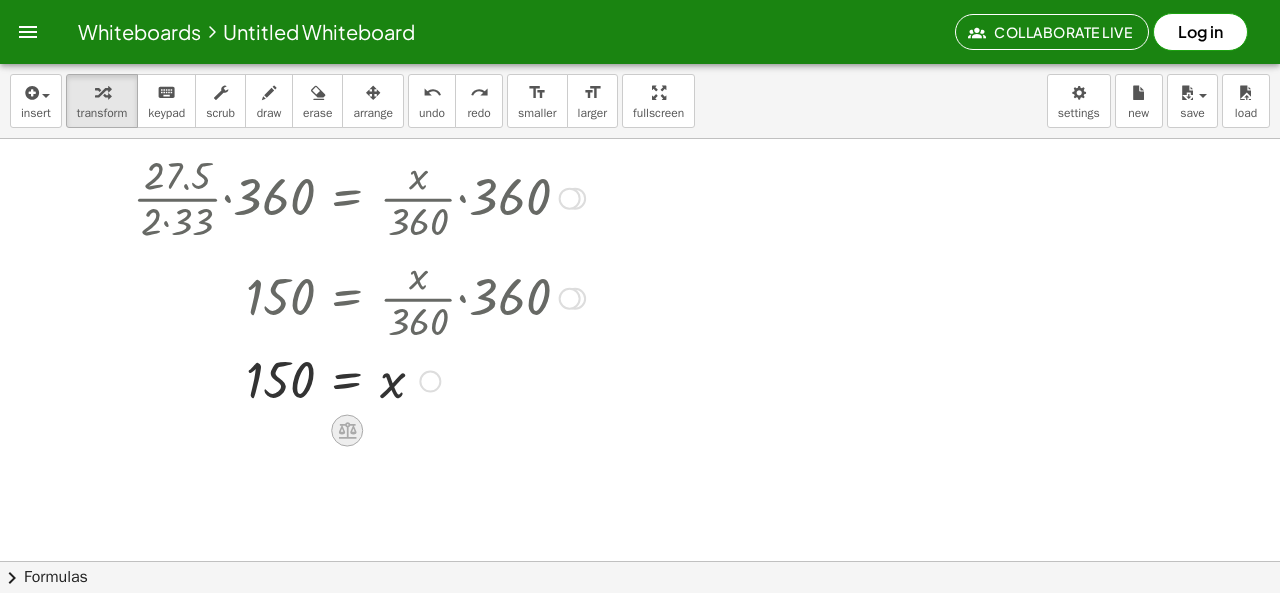 click 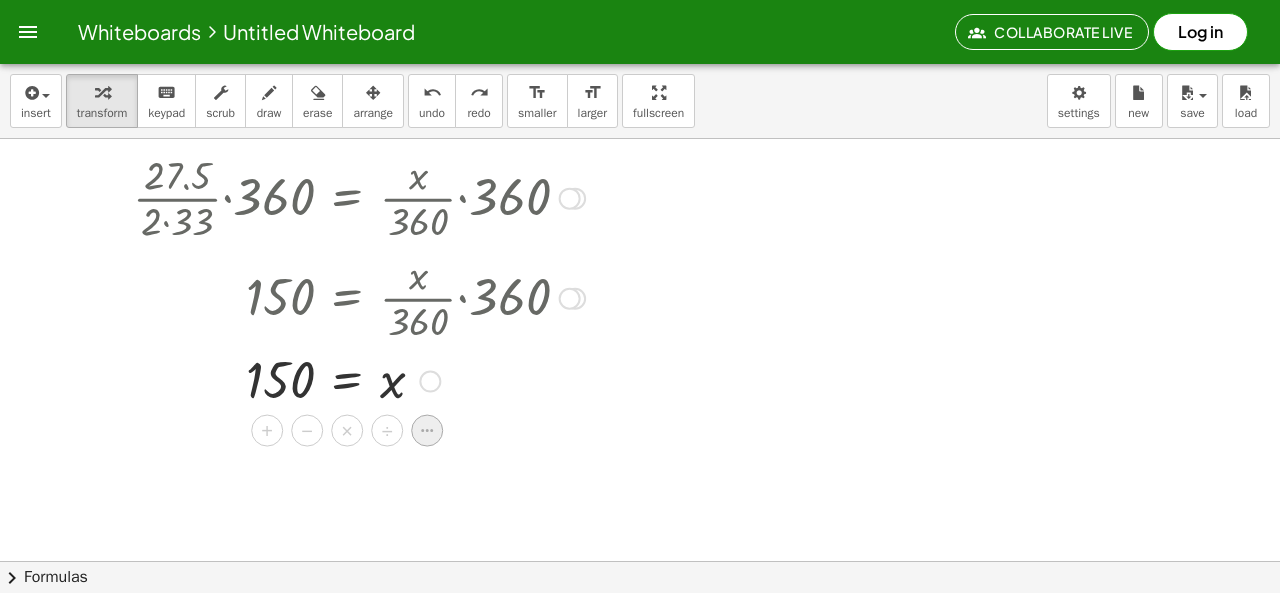 click 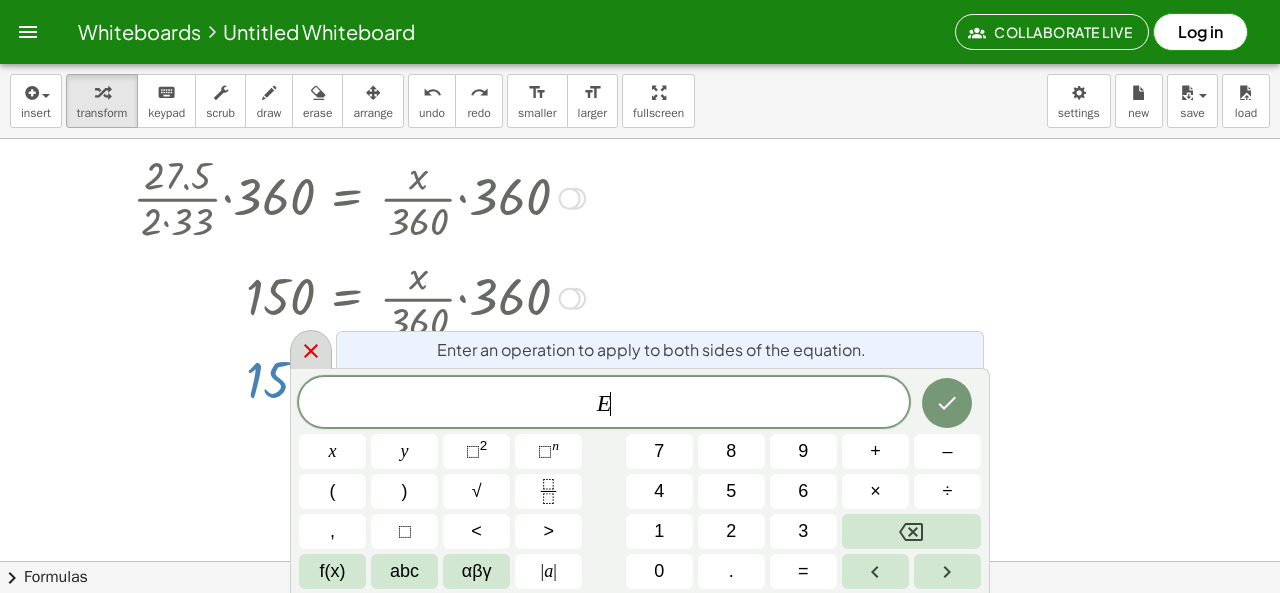 click 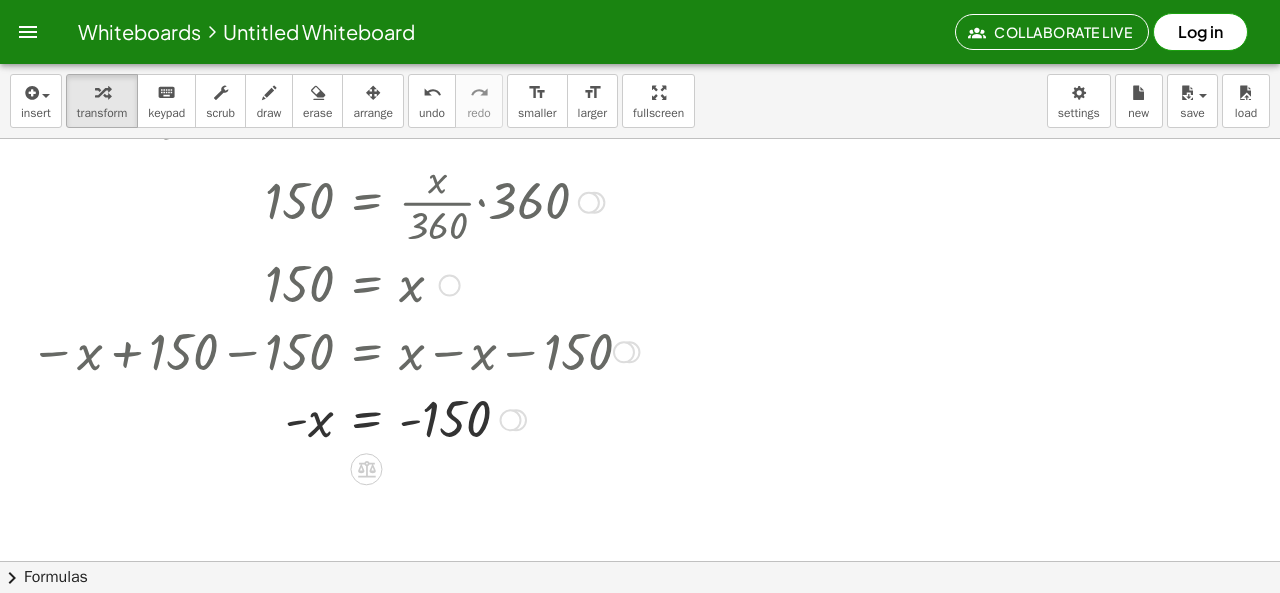 scroll, scrollTop: 607, scrollLeft: 0, axis: vertical 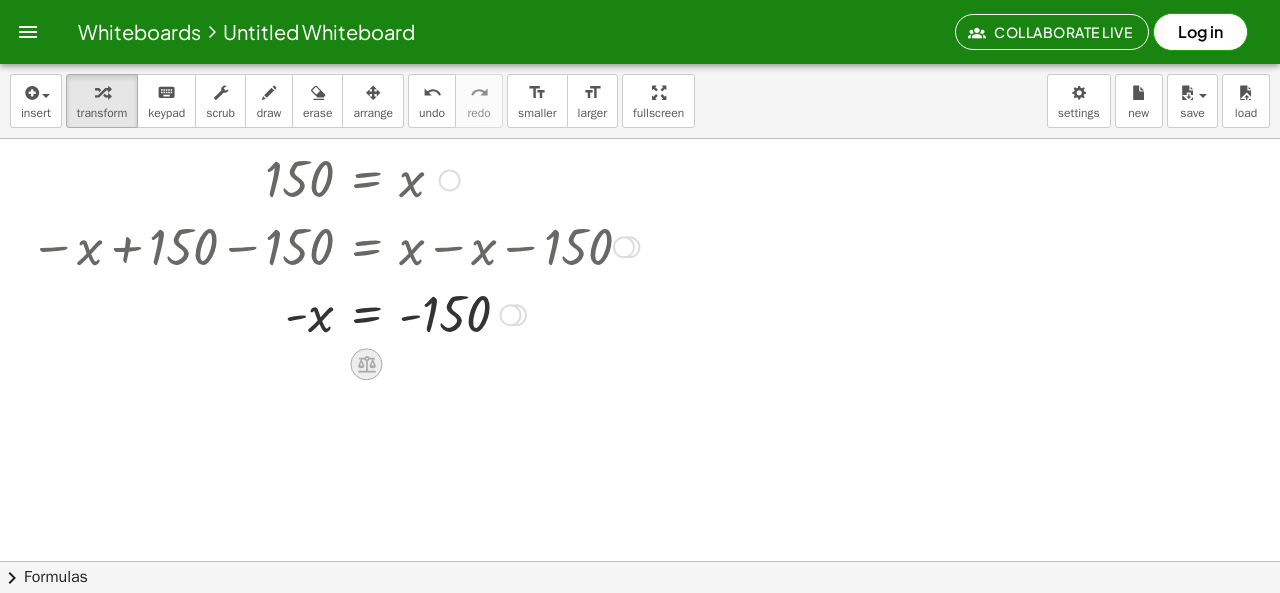 click 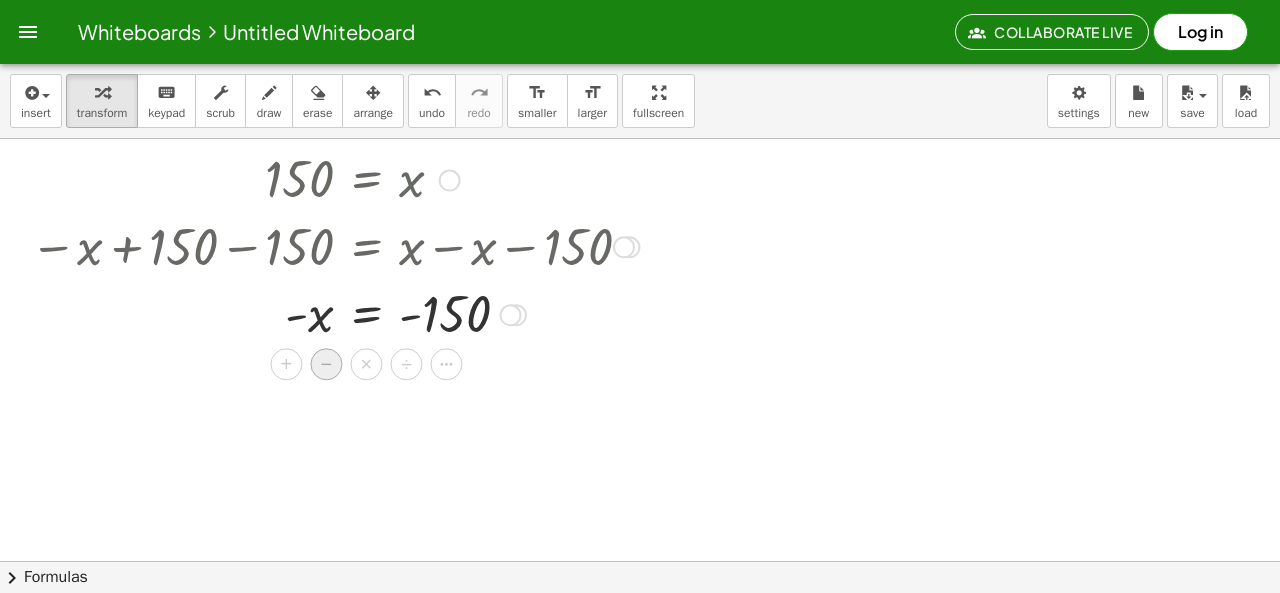 click on "−" at bounding box center (327, 364) 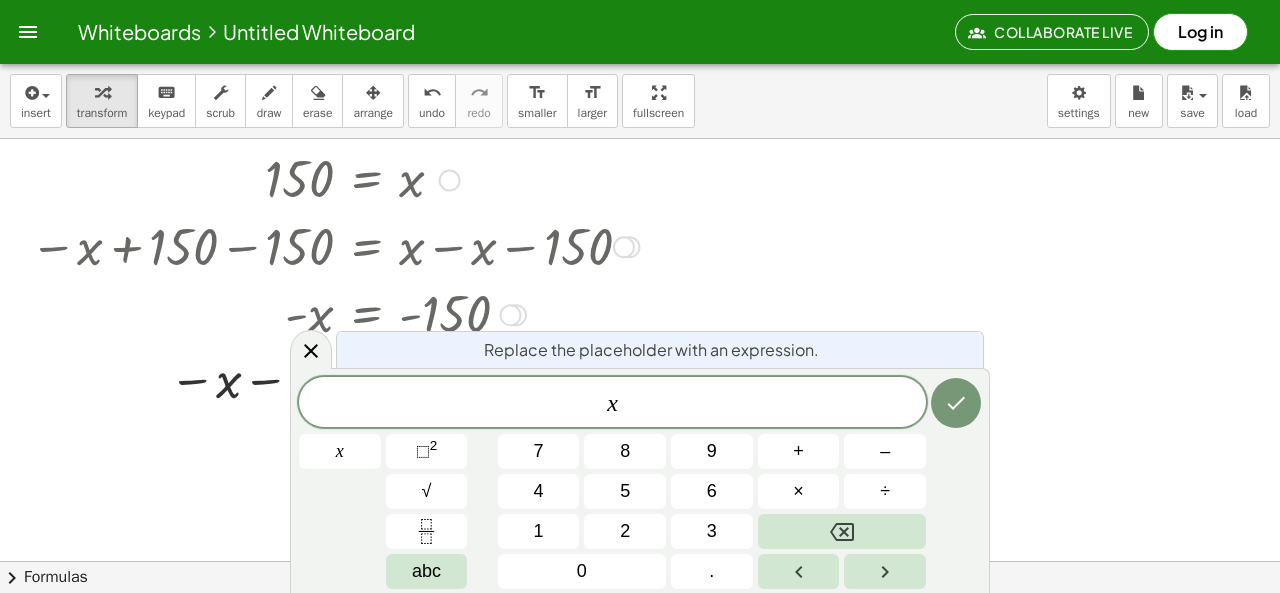 click 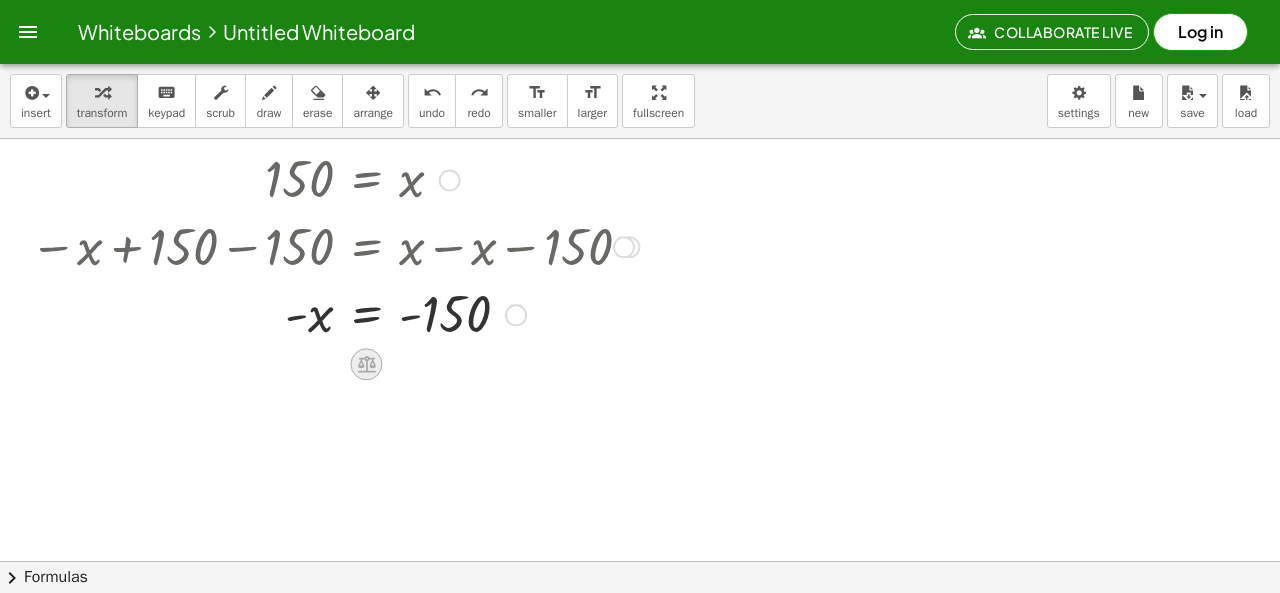 click 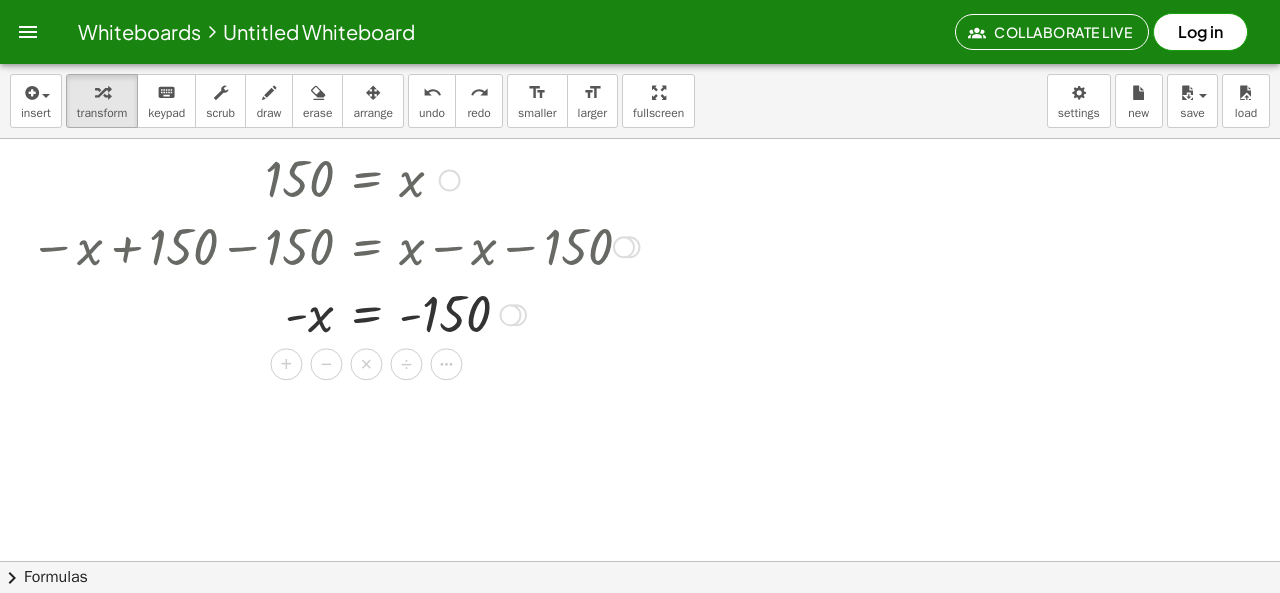click on "+ − × ÷" at bounding box center [374, 361] 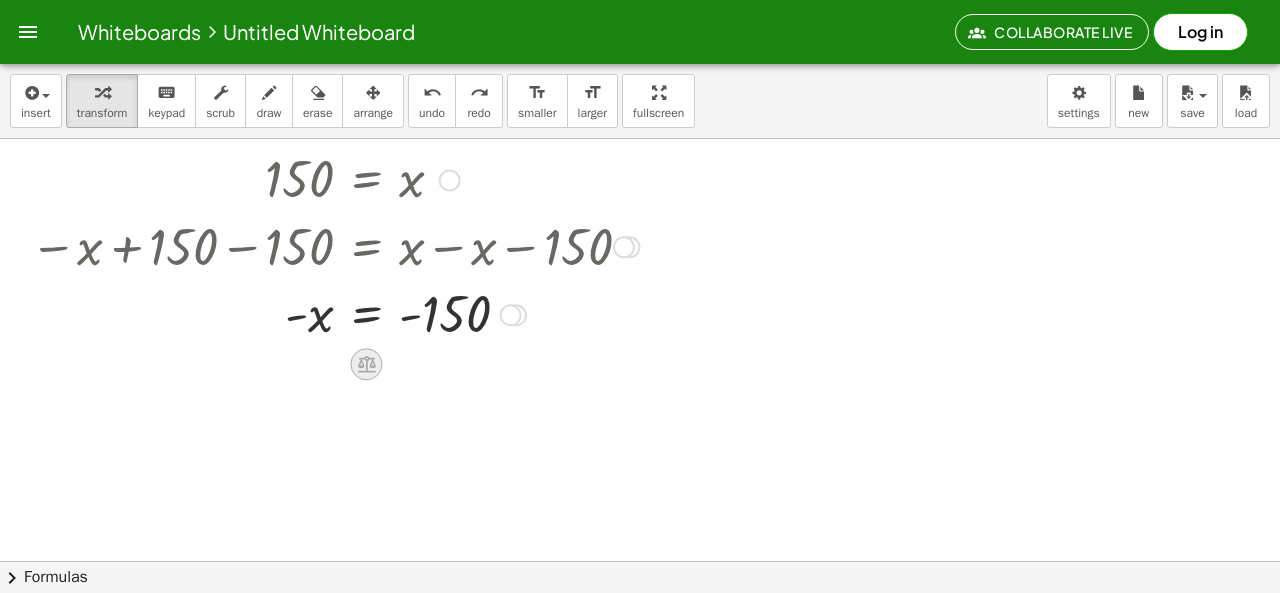 click 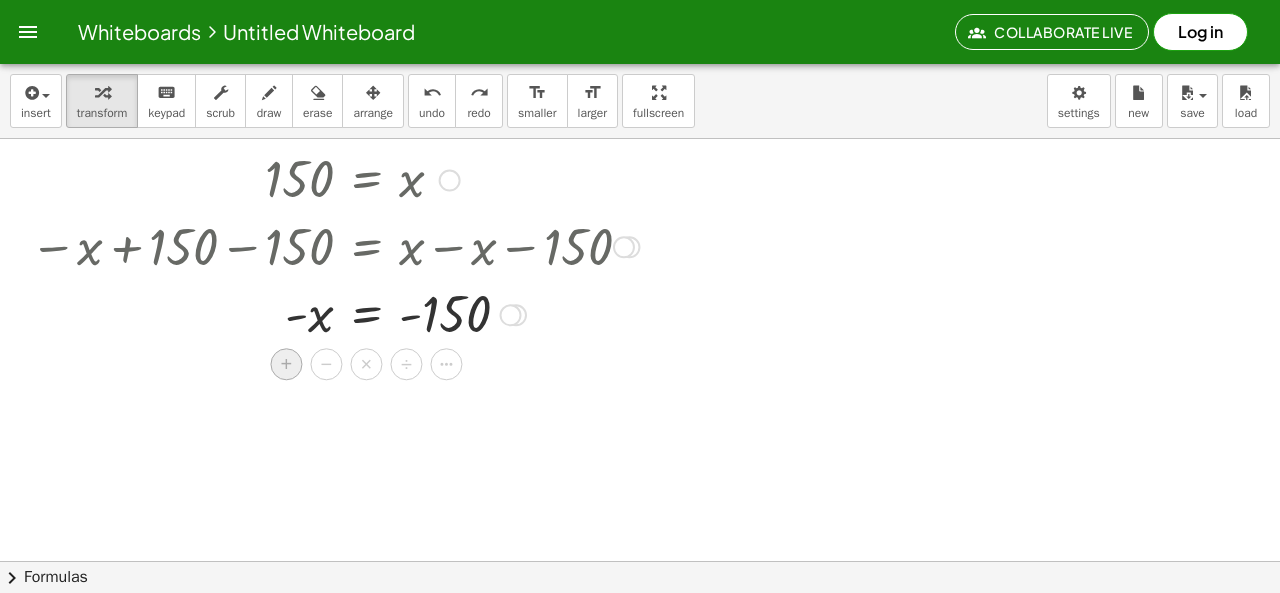 click on "+" at bounding box center (287, 364) 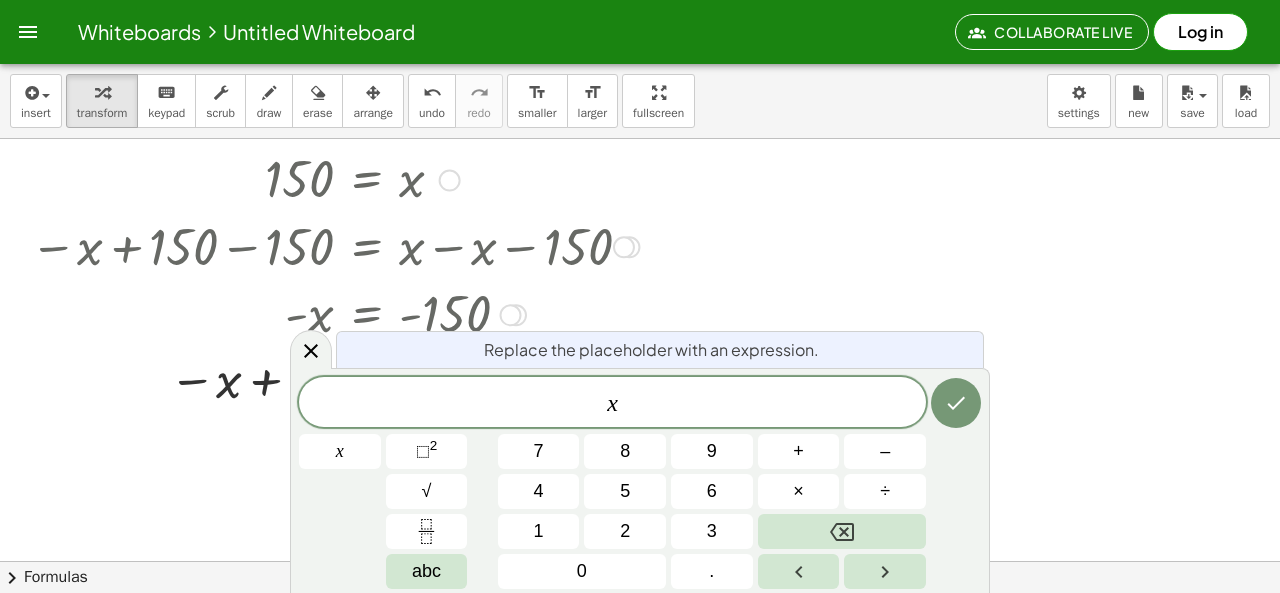 click at bounding box center [956, 403] 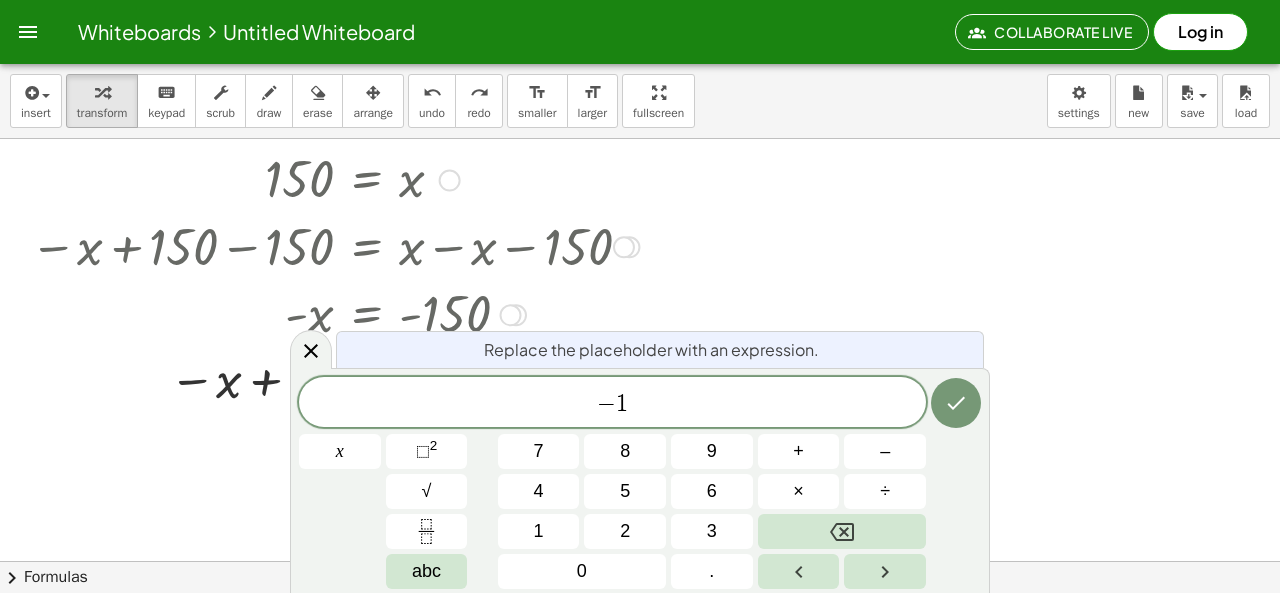 click 